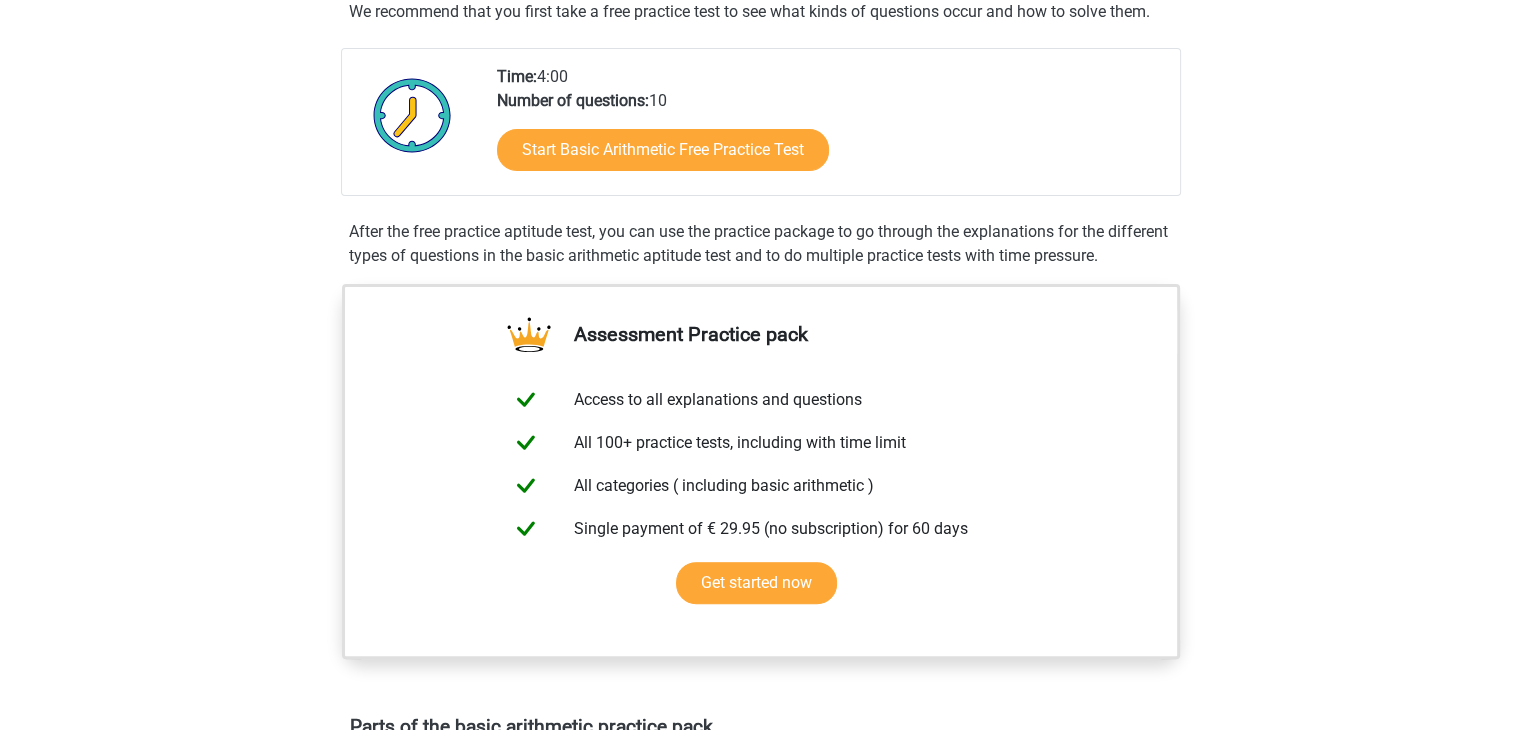 scroll, scrollTop: 400, scrollLeft: 0, axis: vertical 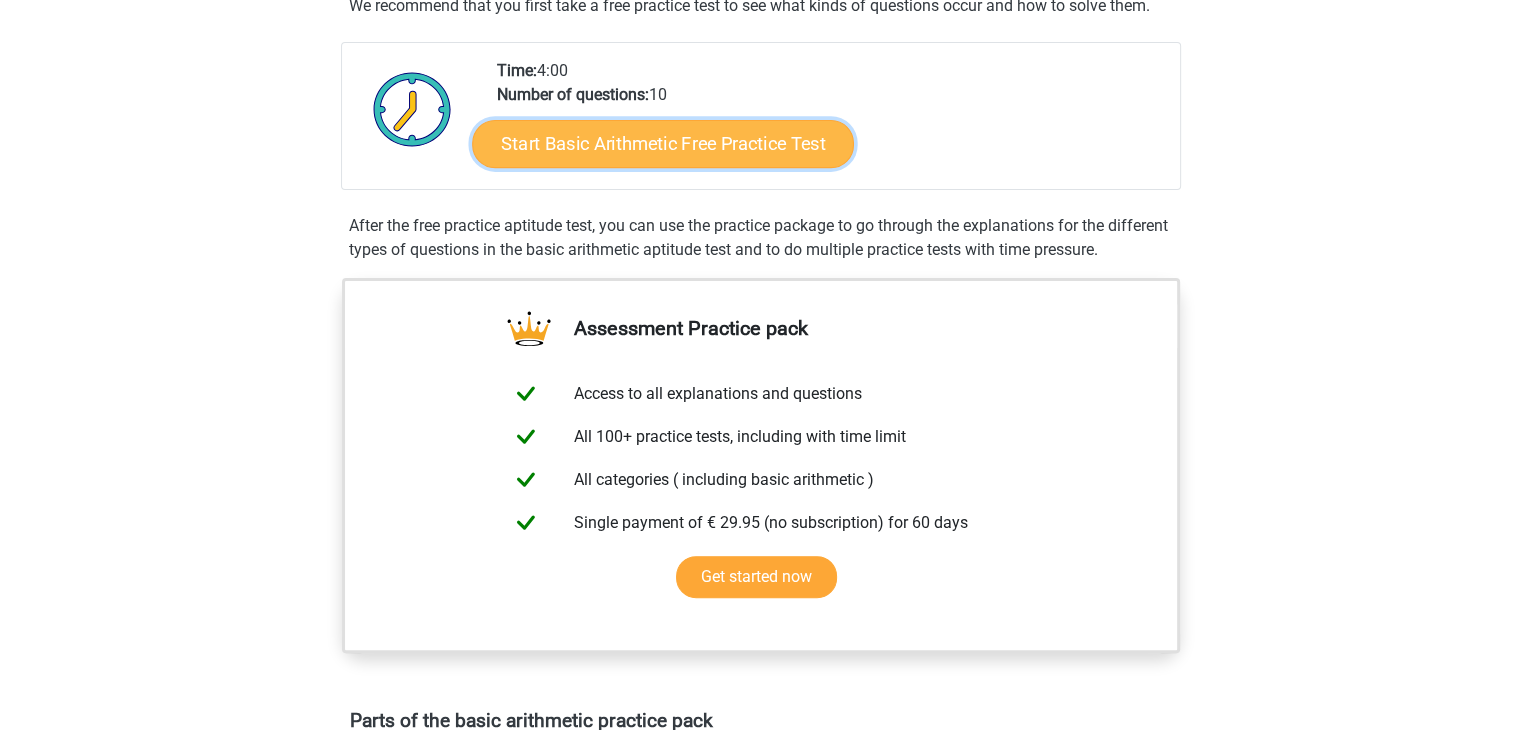 click on "Start Basic Arithmetic
Free Practice Test" at bounding box center [663, 143] 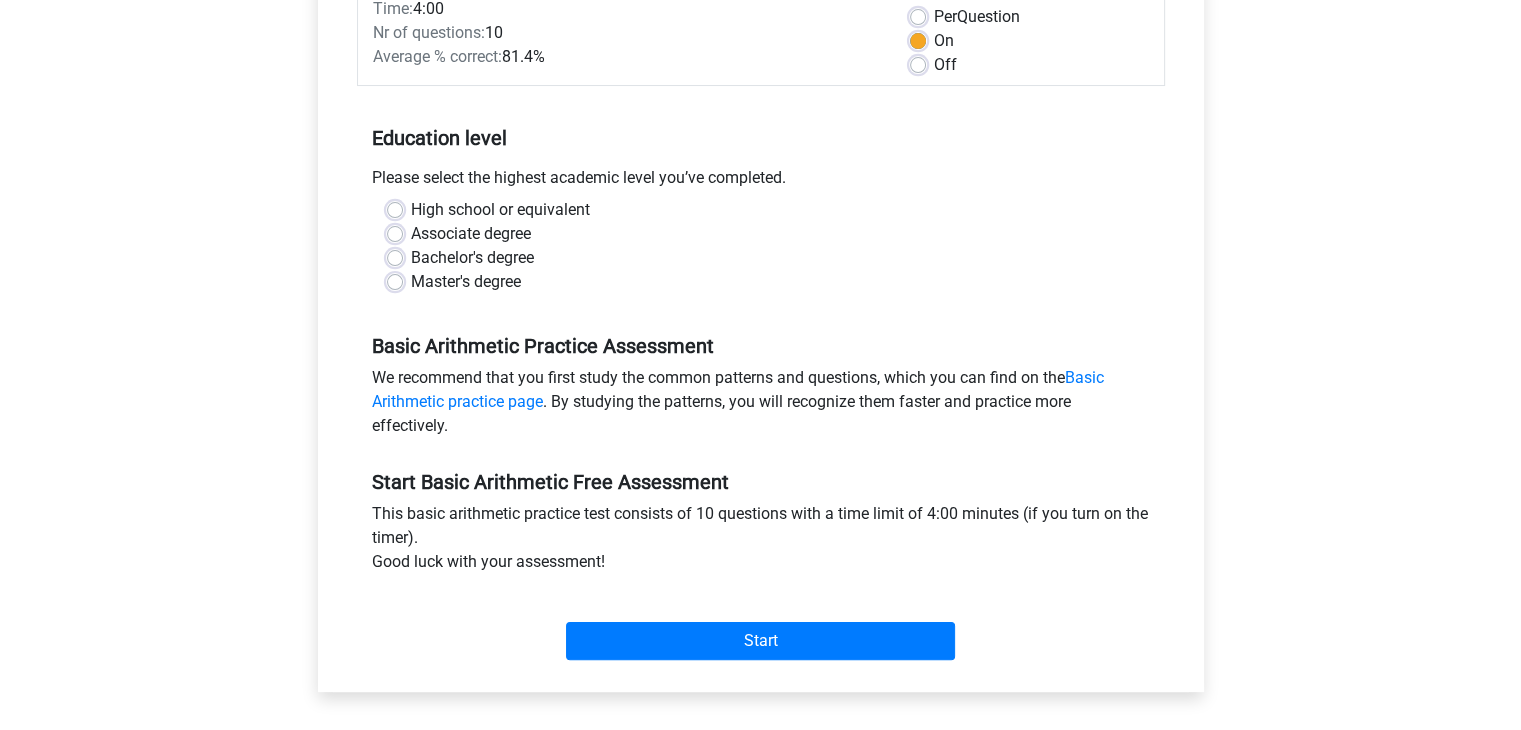 scroll, scrollTop: 400, scrollLeft: 0, axis: vertical 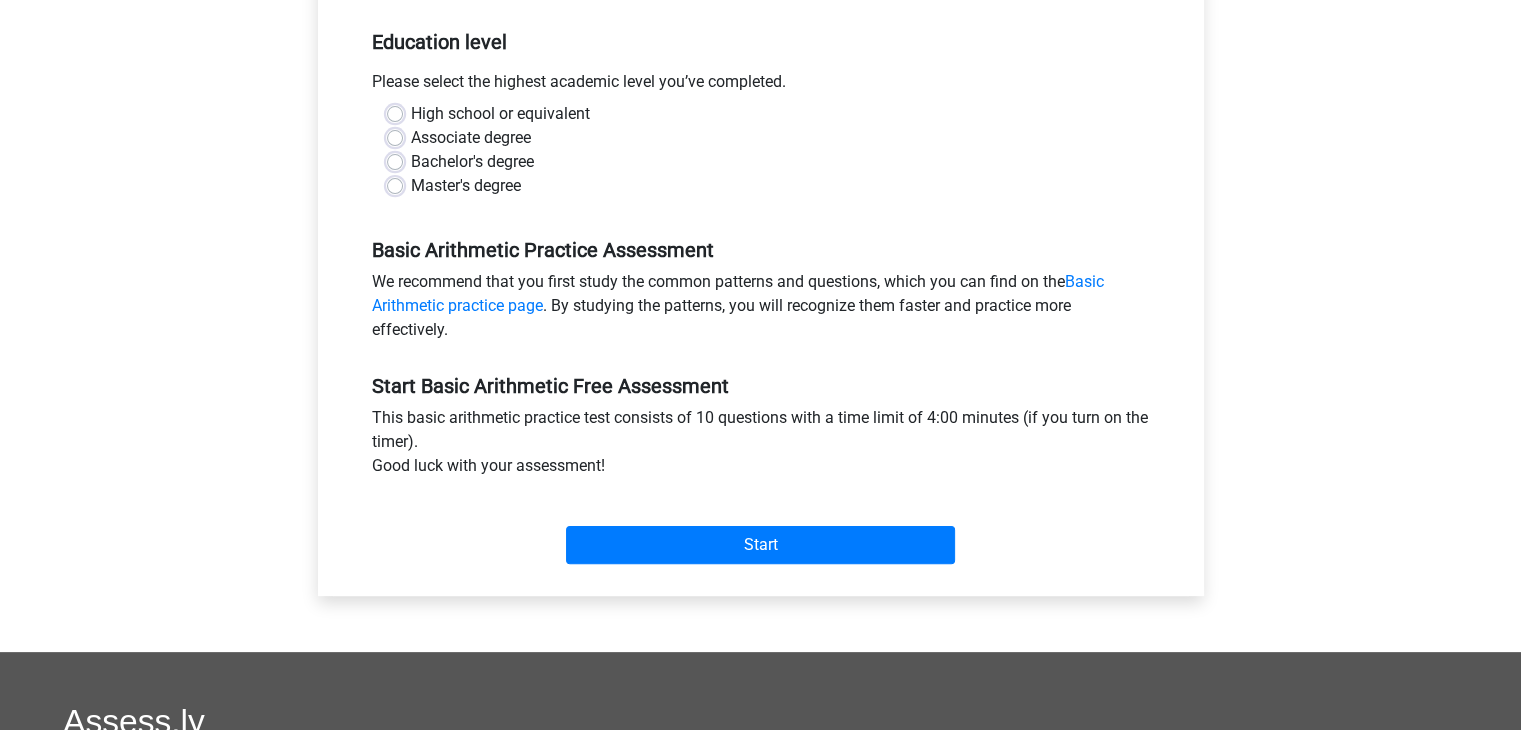 click on "Master's degree" at bounding box center [466, 186] 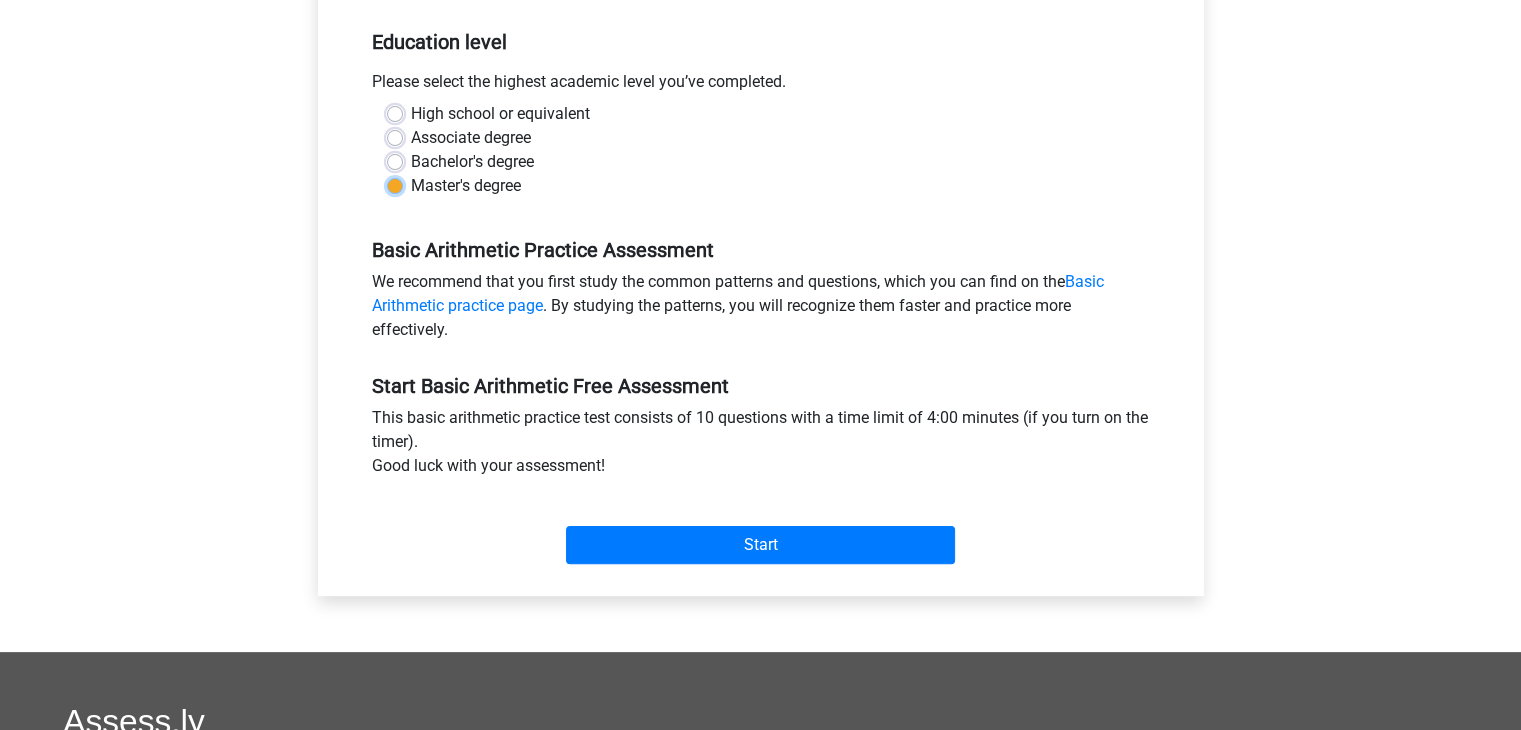 radio on "true" 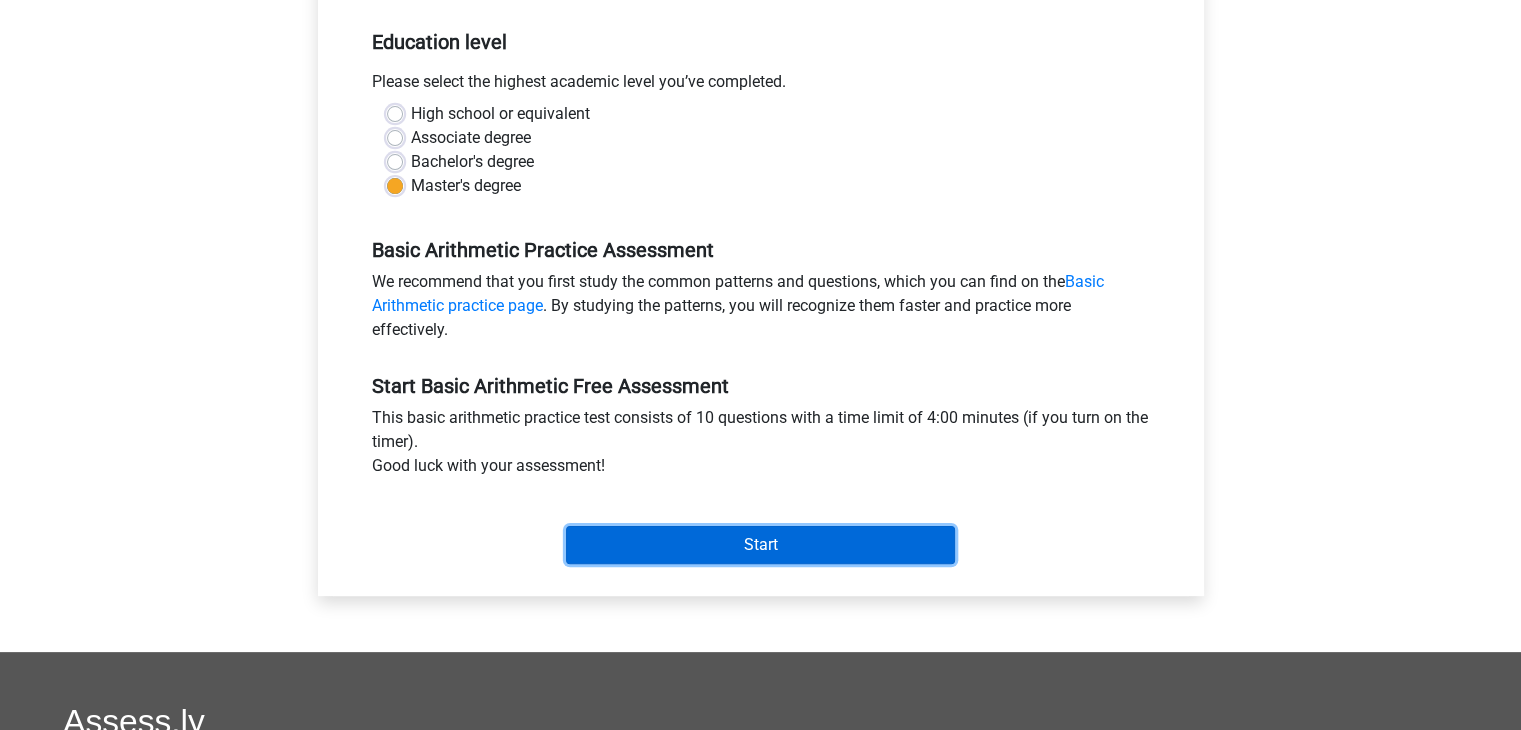 click on "Start" at bounding box center [760, 545] 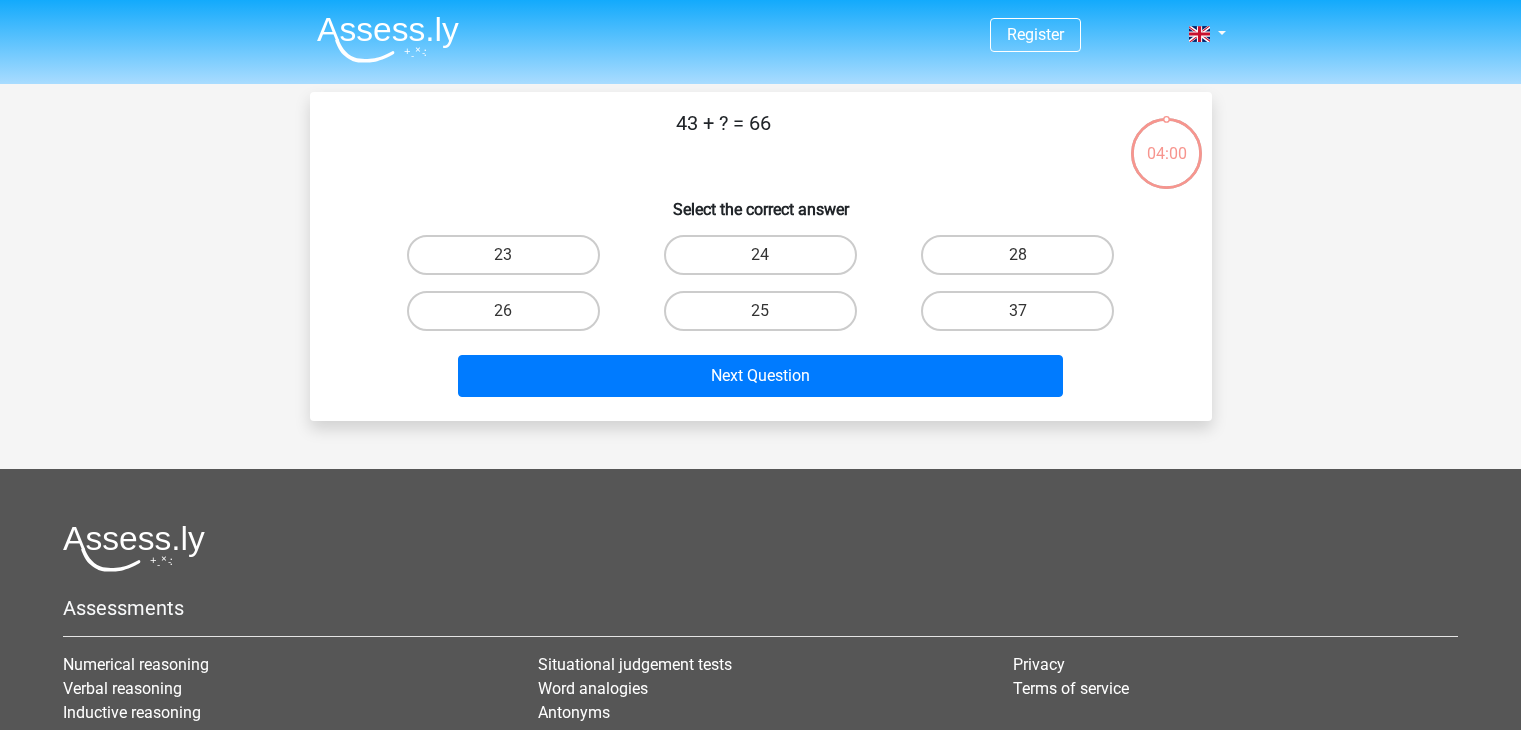 scroll, scrollTop: 0, scrollLeft: 0, axis: both 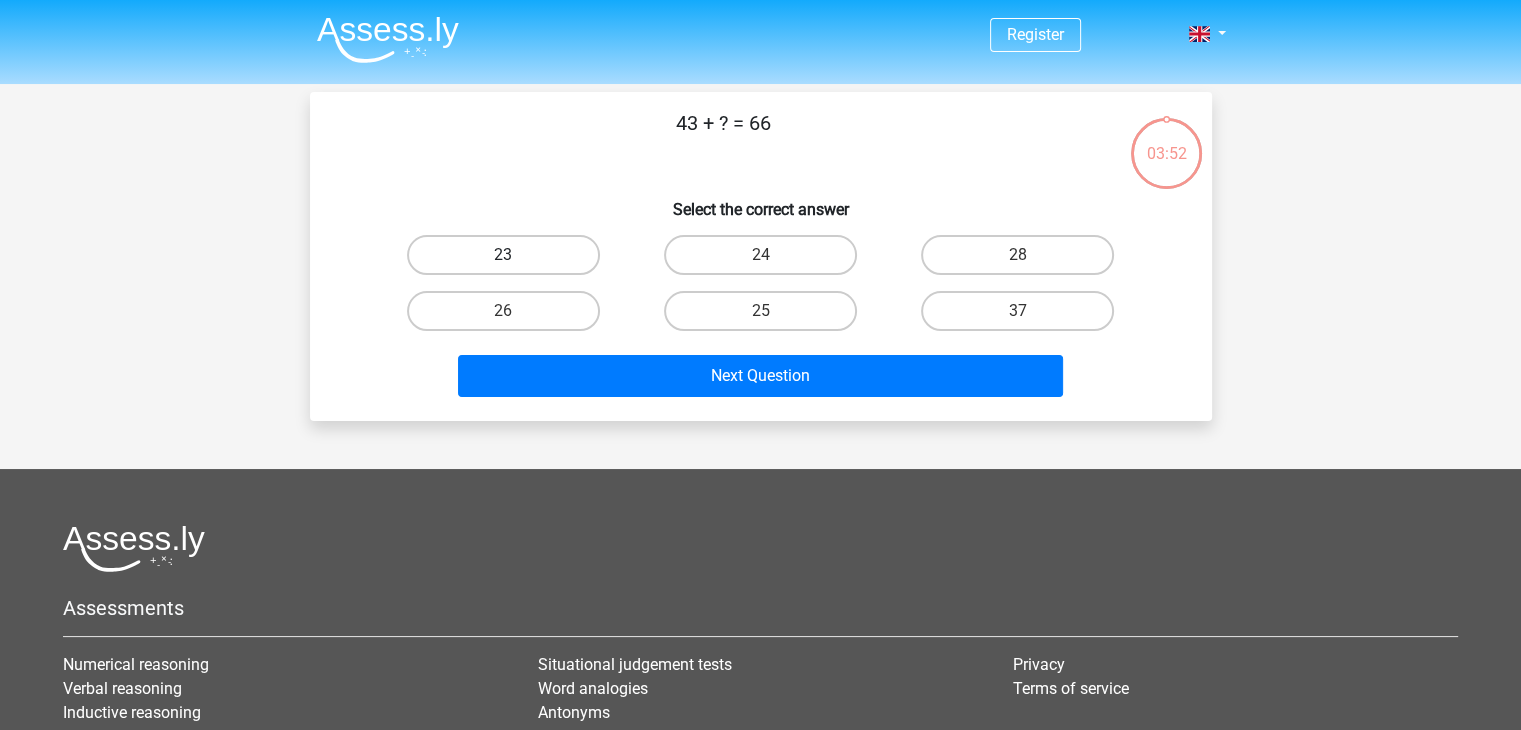 click on "23" at bounding box center [503, 255] 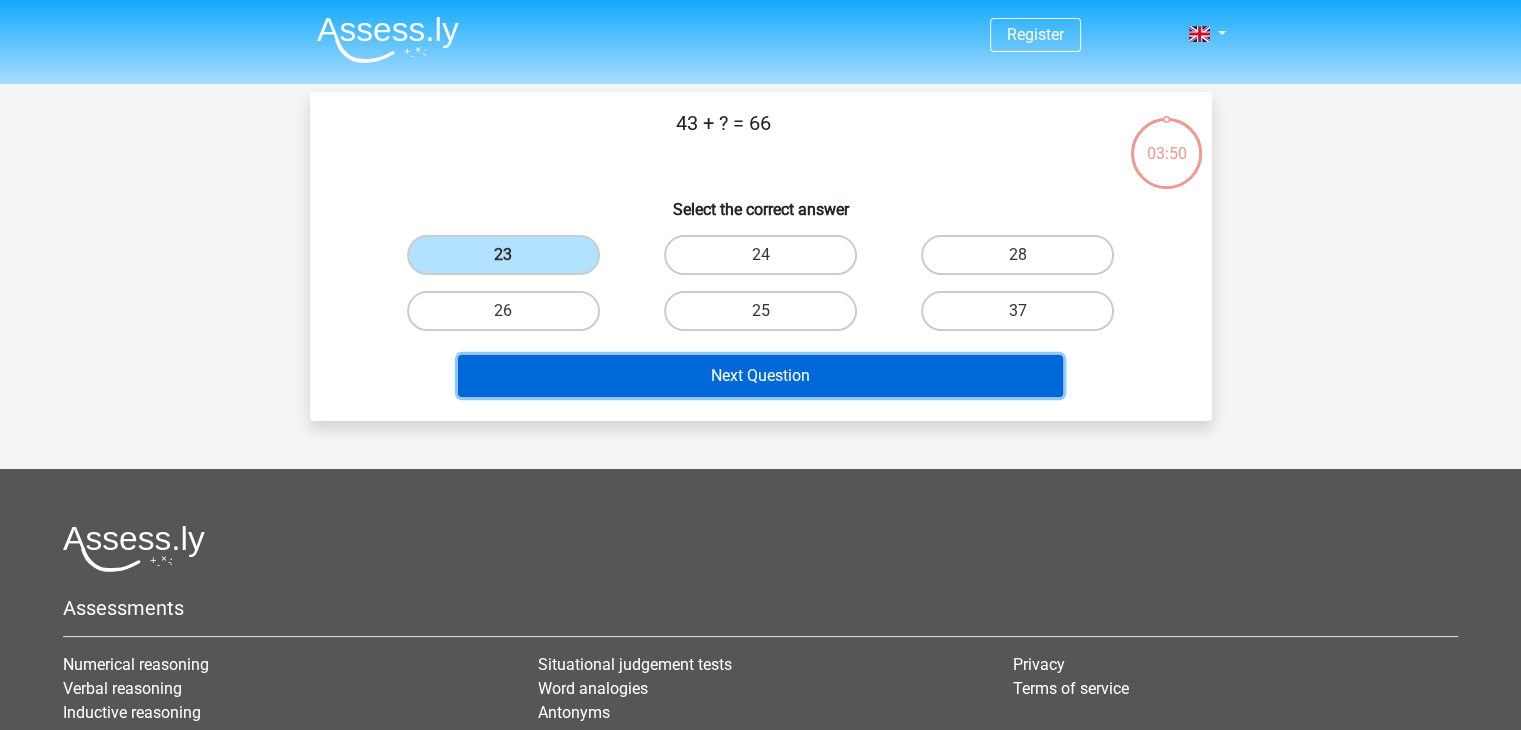 click on "Next Question" at bounding box center (760, 376) 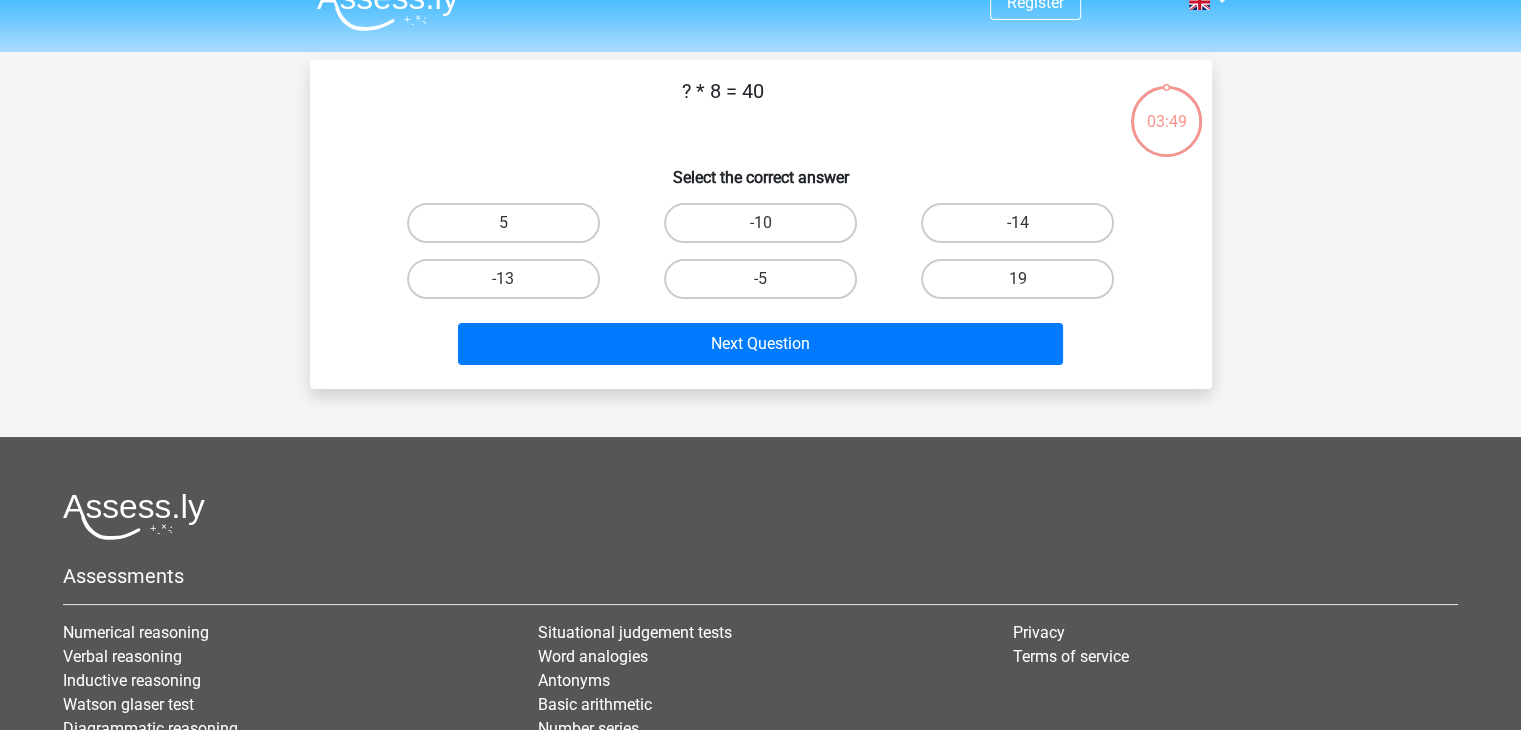 scroll, scrollTop: 0, scrollLeft: 0, axis: both 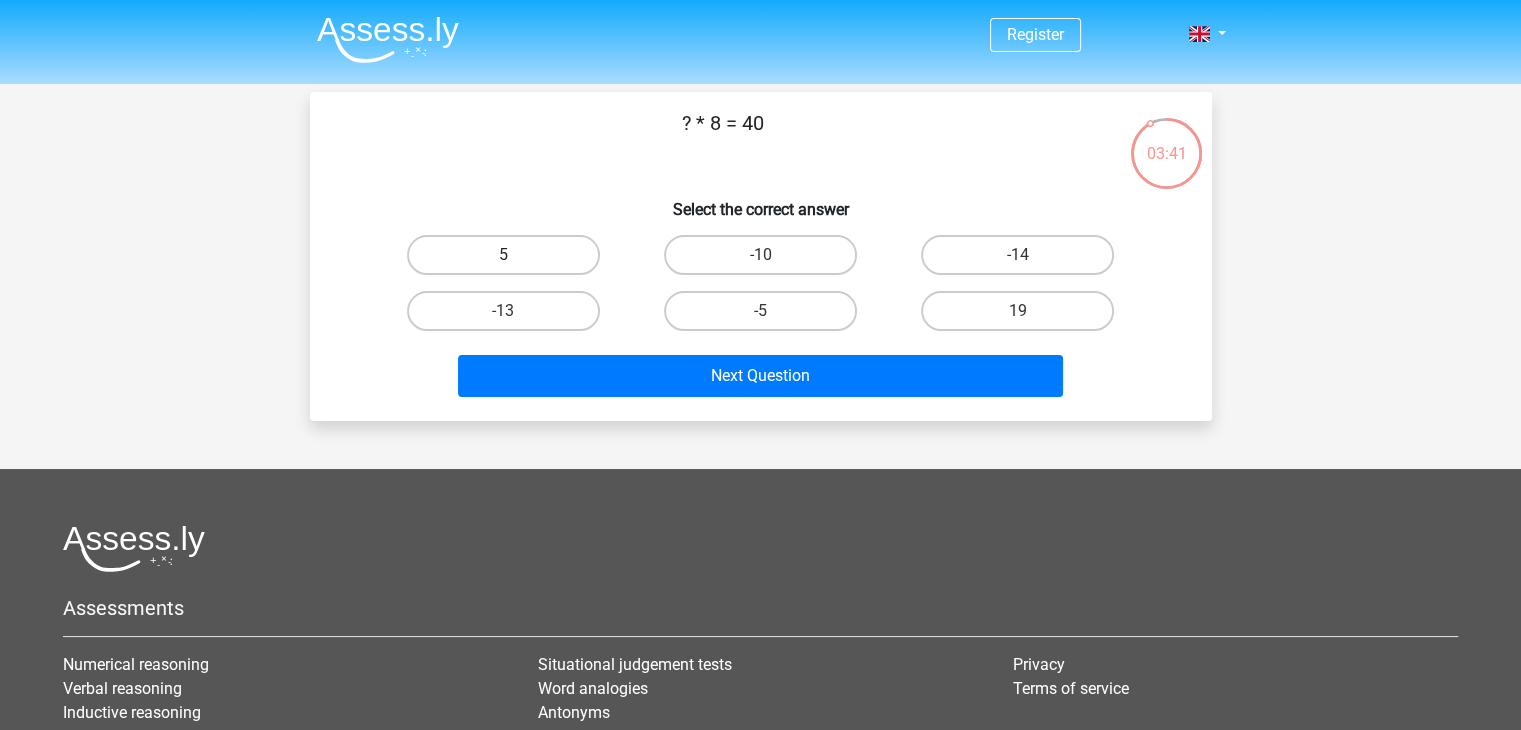 click on "5" at bounding box center (503, 255) 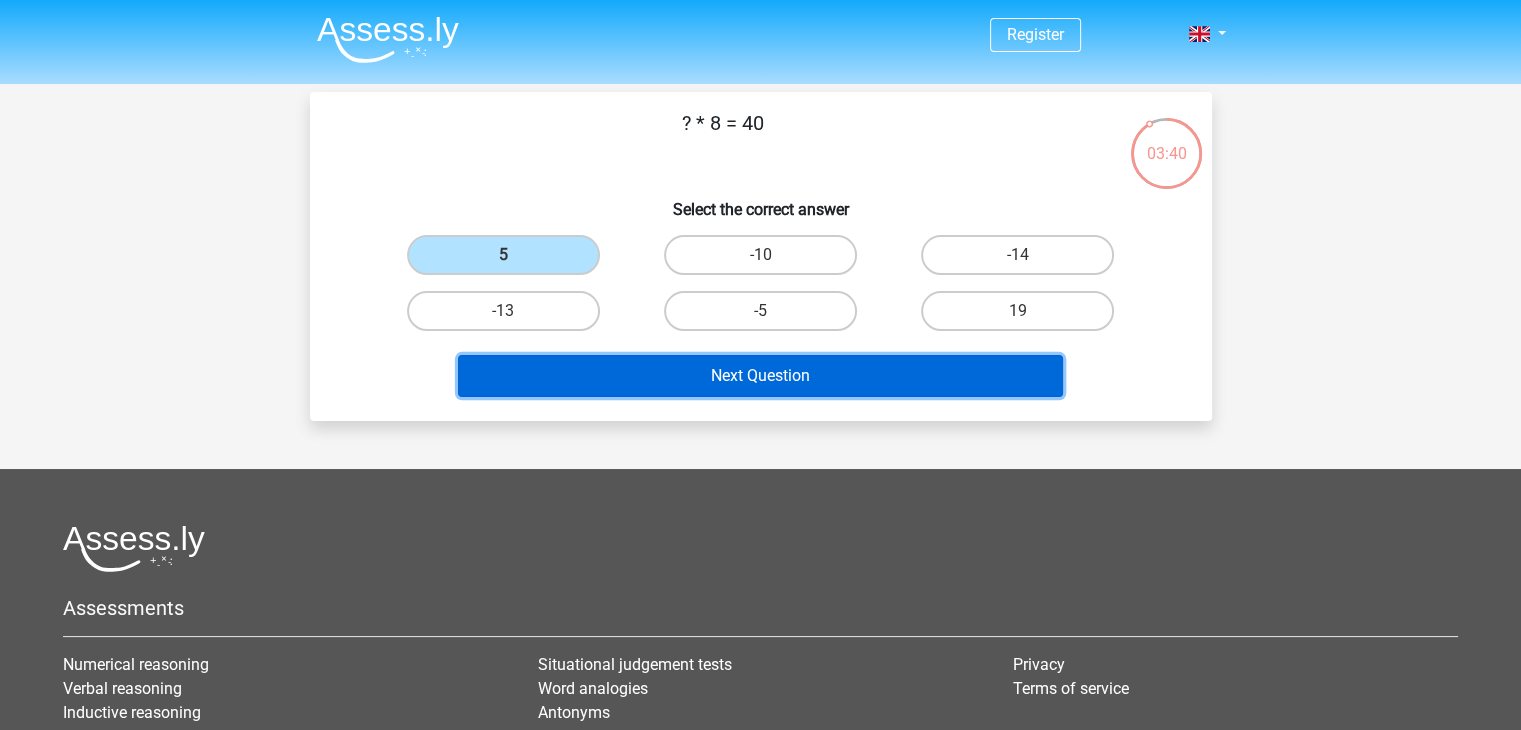 click on "Next Question" at bounding box center (760, 376) 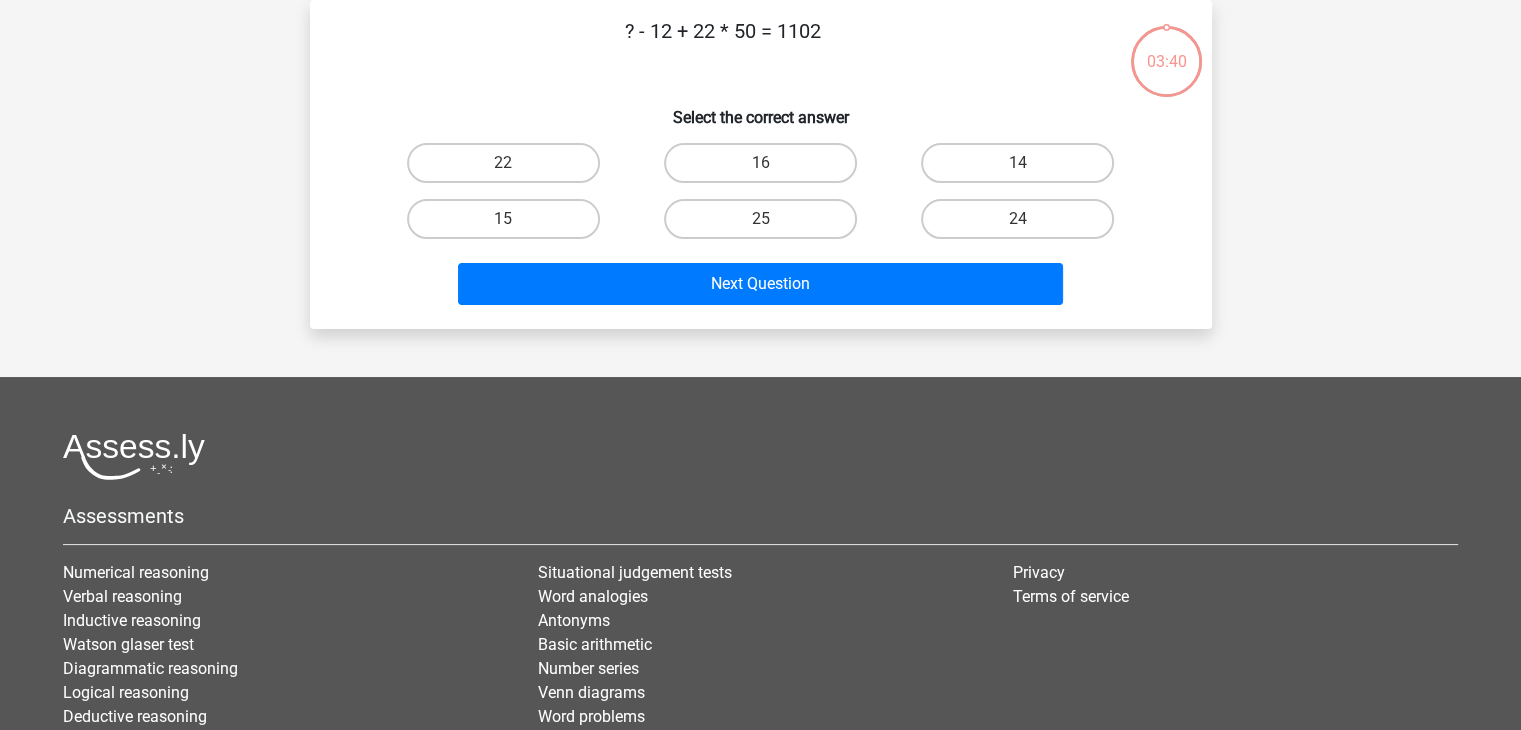scroll, scrollTop: 0, scrollLeft: 0, axis: both 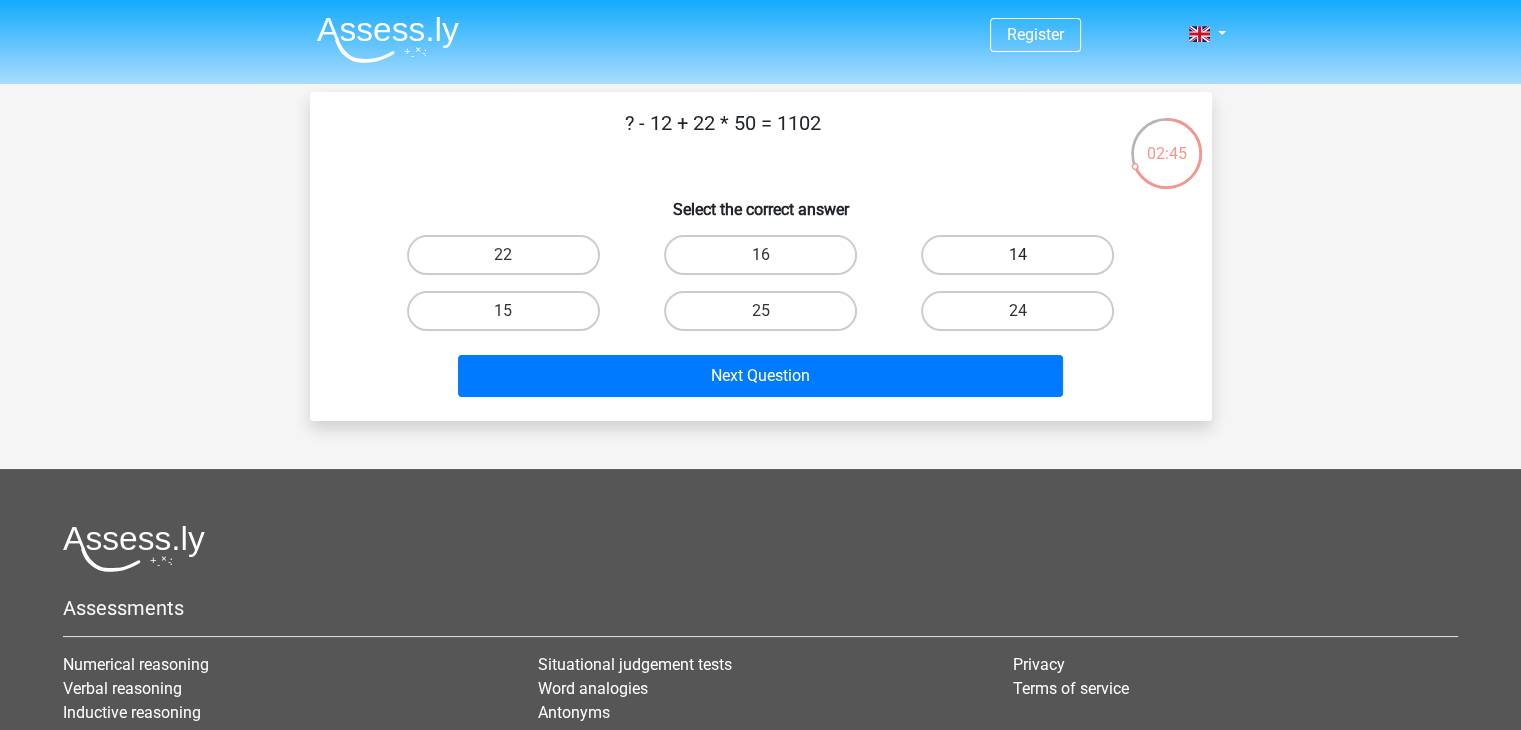 click on "14" at bounding box center (1017, 255) 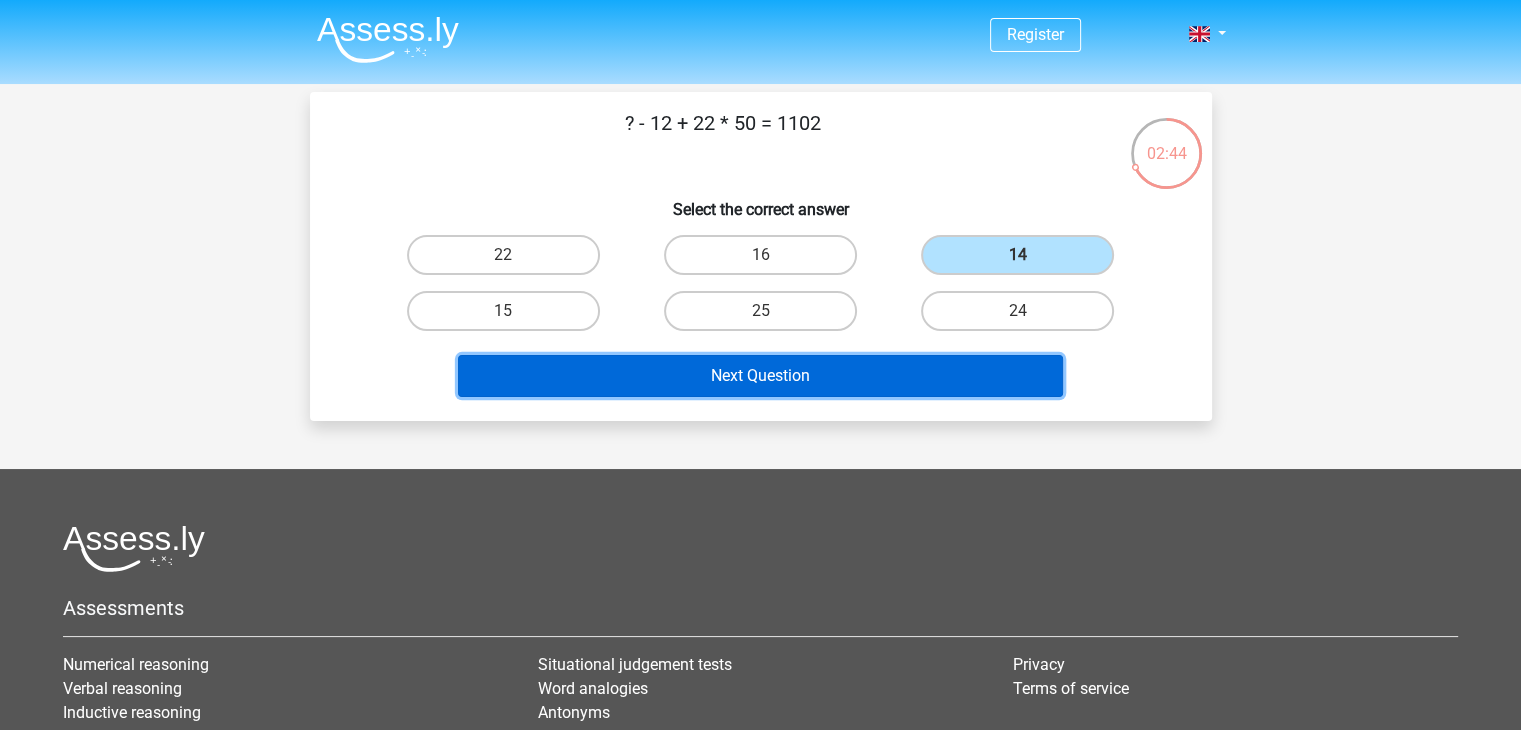 click on "Next Question" at bounding box center [760, 376] 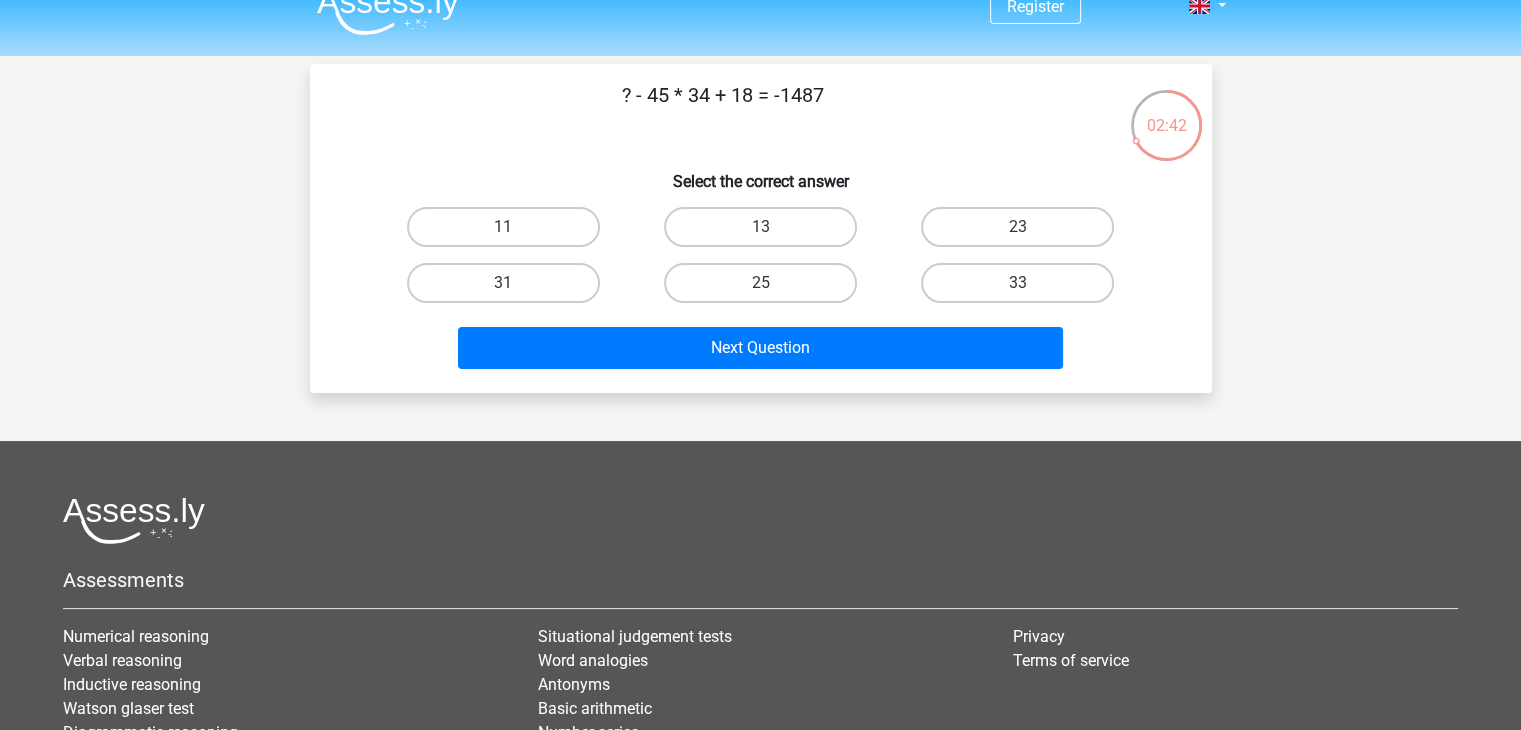 scroll, scrollTop: 0, scrollLeft: 0, axis: both 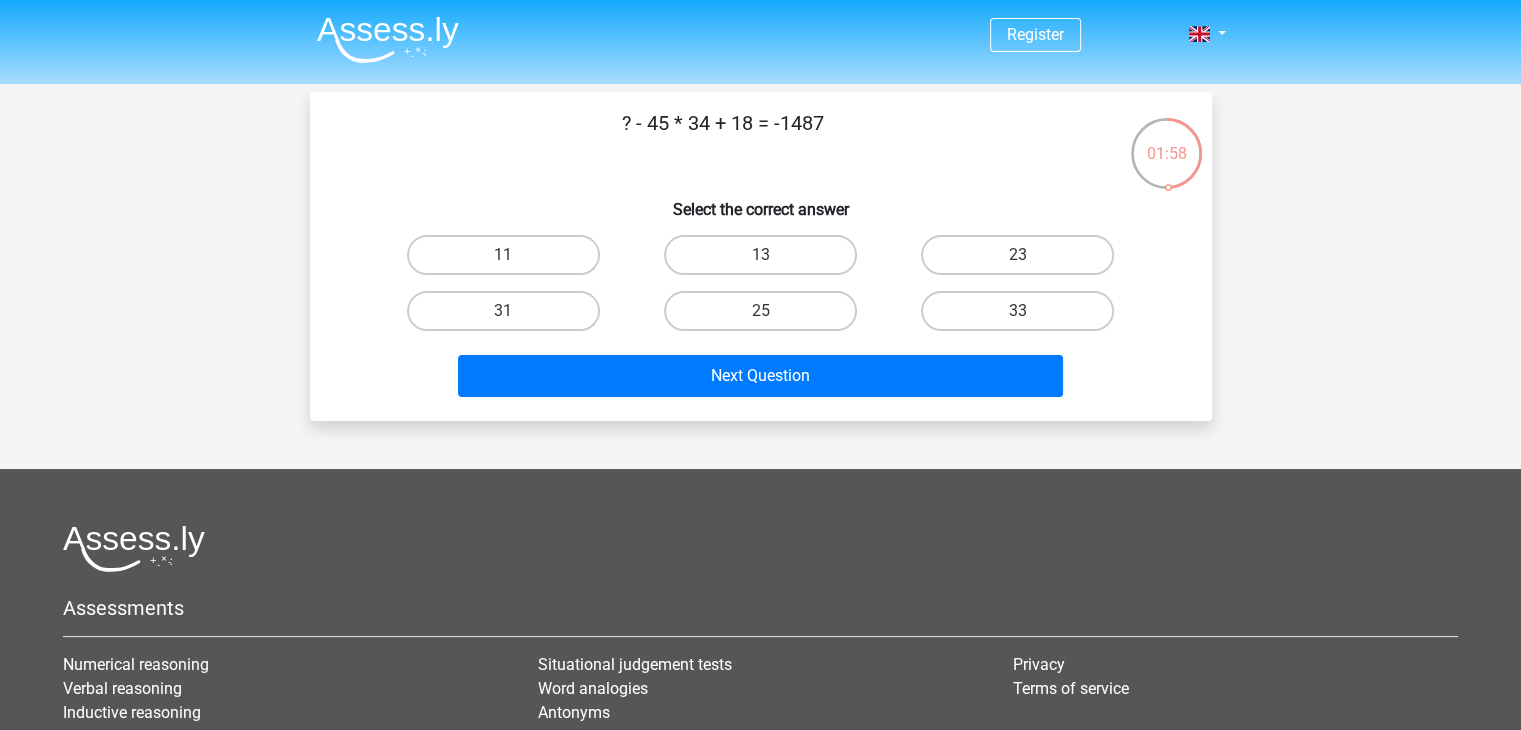 click on "25" at bounding box center (766, 317) 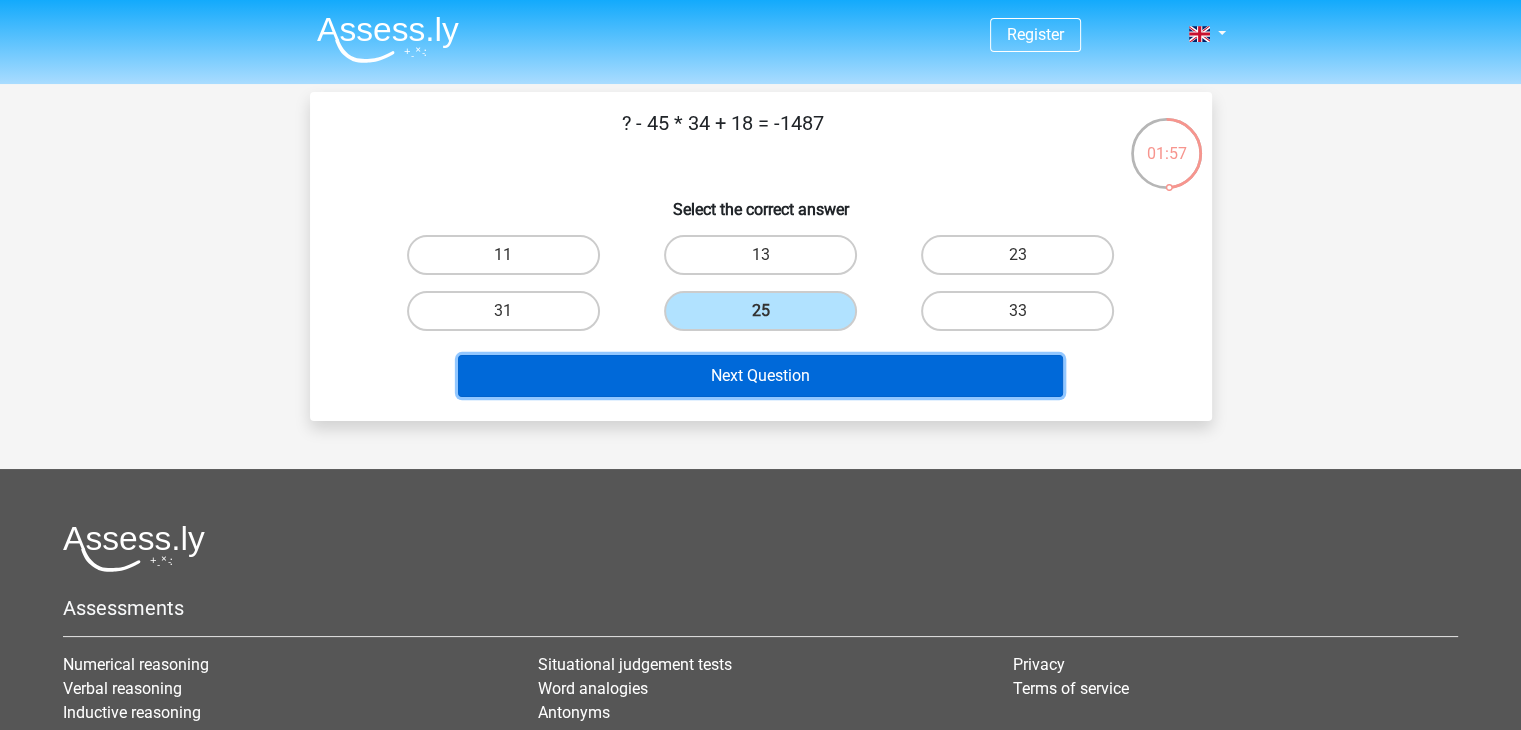 click on "Next Question" at bounding box center (760, 376) 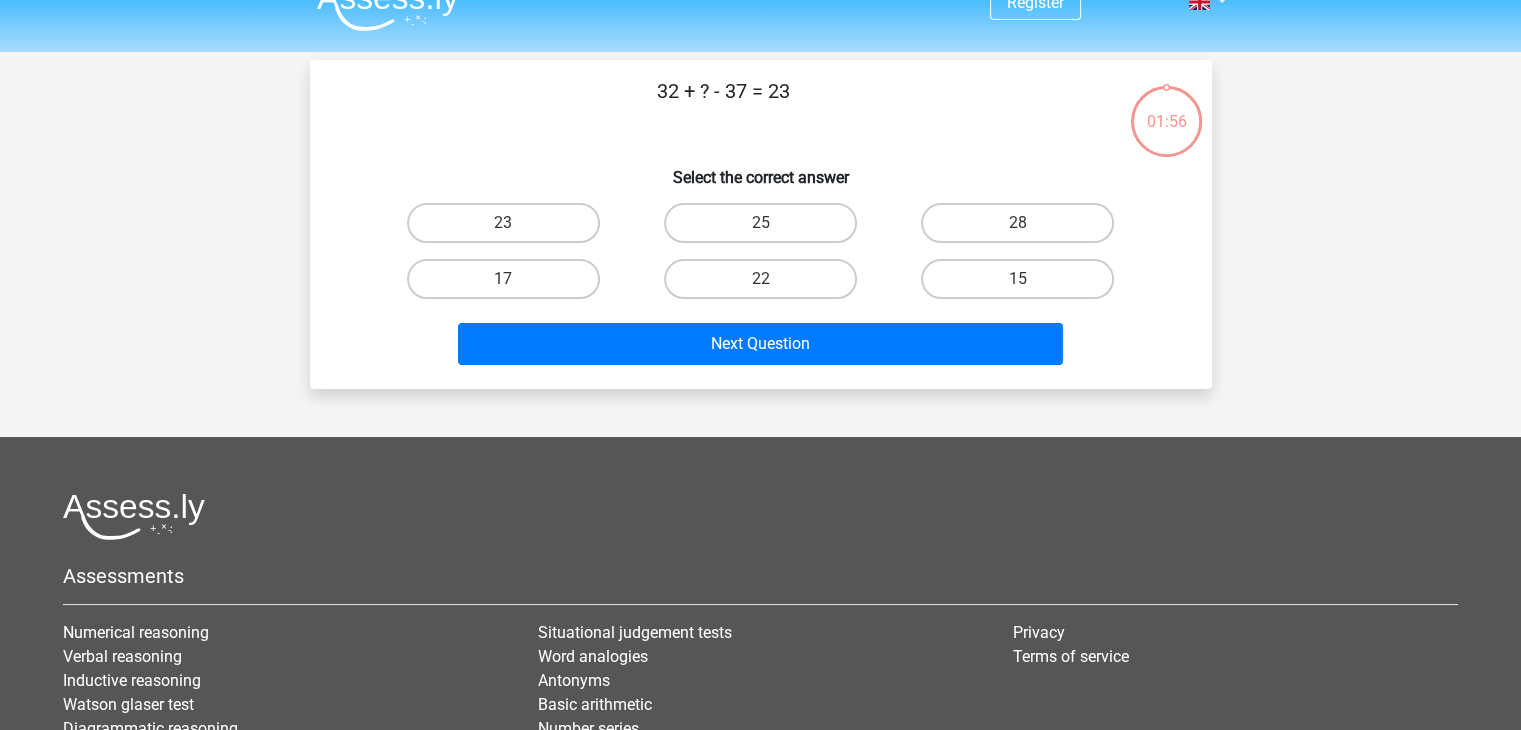 scroll, scrollTop: 0, scrollLeft: 0, axis: both 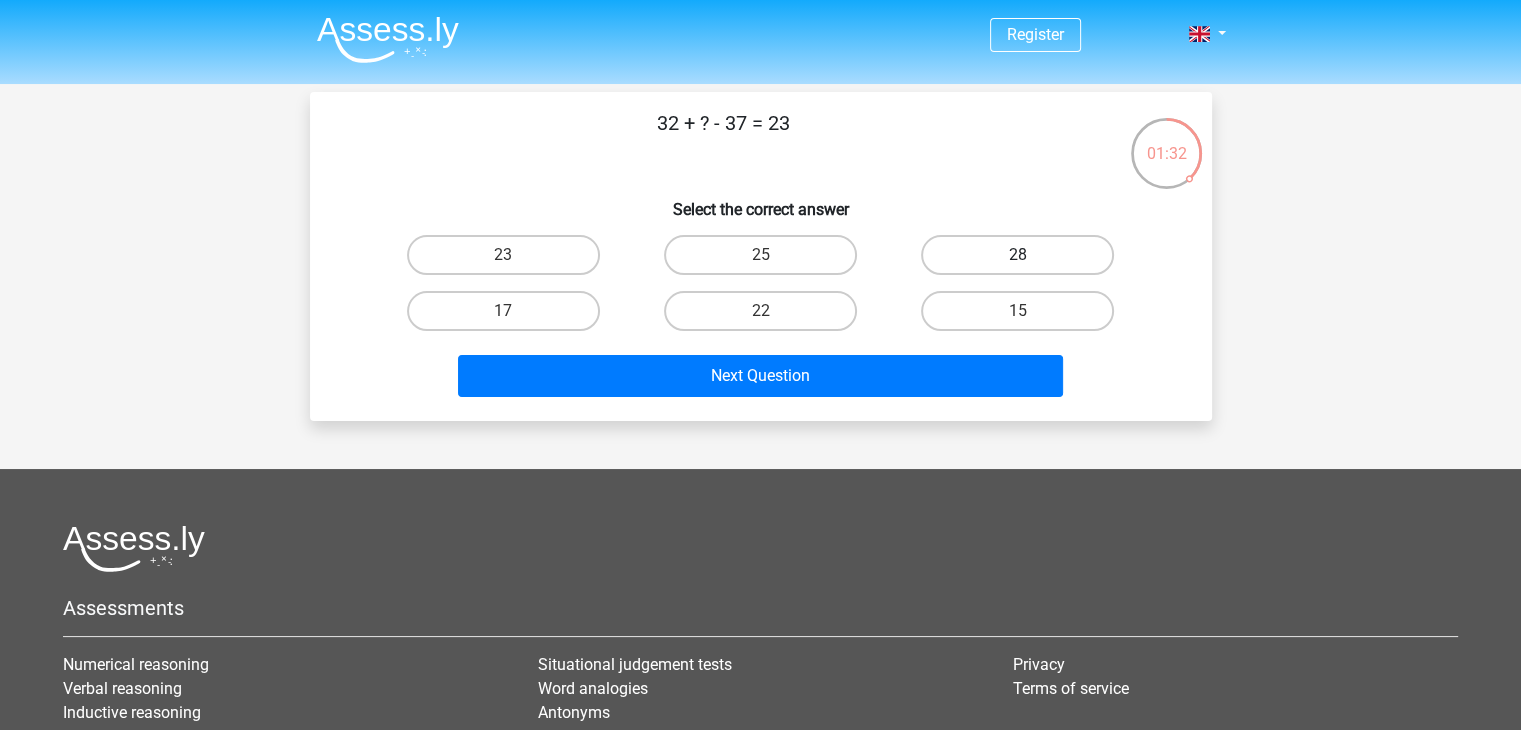 click on "28" at bounding box center [1017, 255] 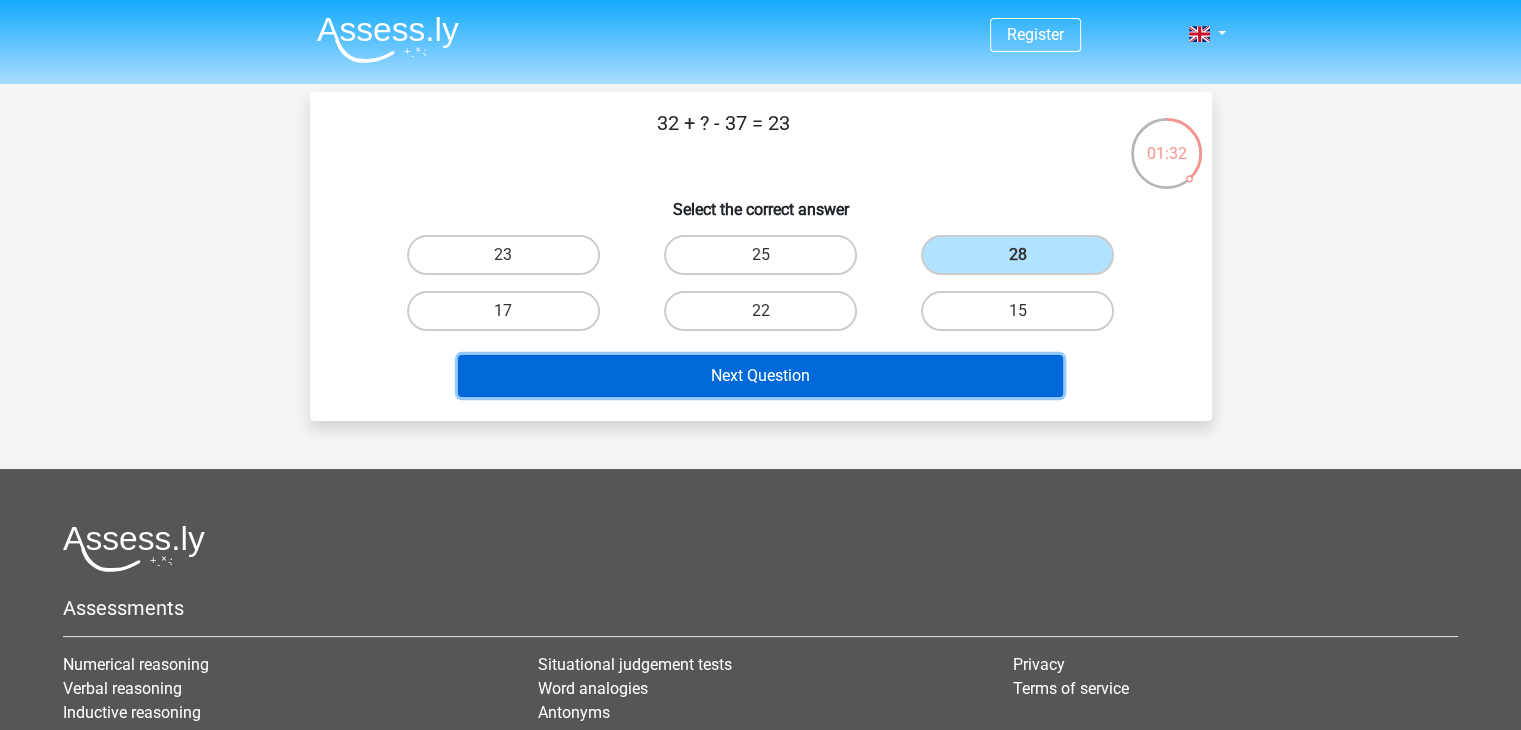 click on "Next Question" at bounding box center [760, 376] 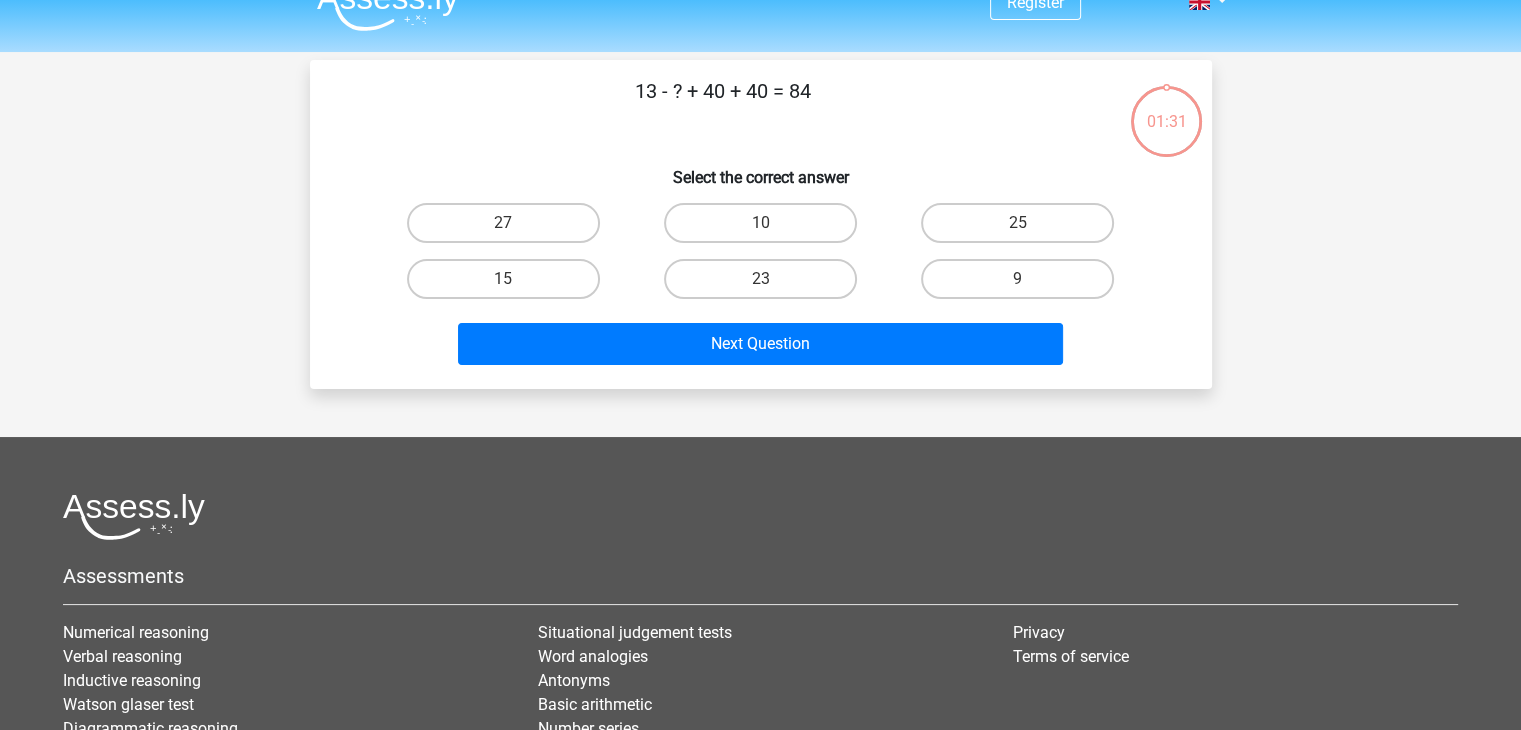 scroll, scrollTop: 0, scrollLeft: 0, axis: both 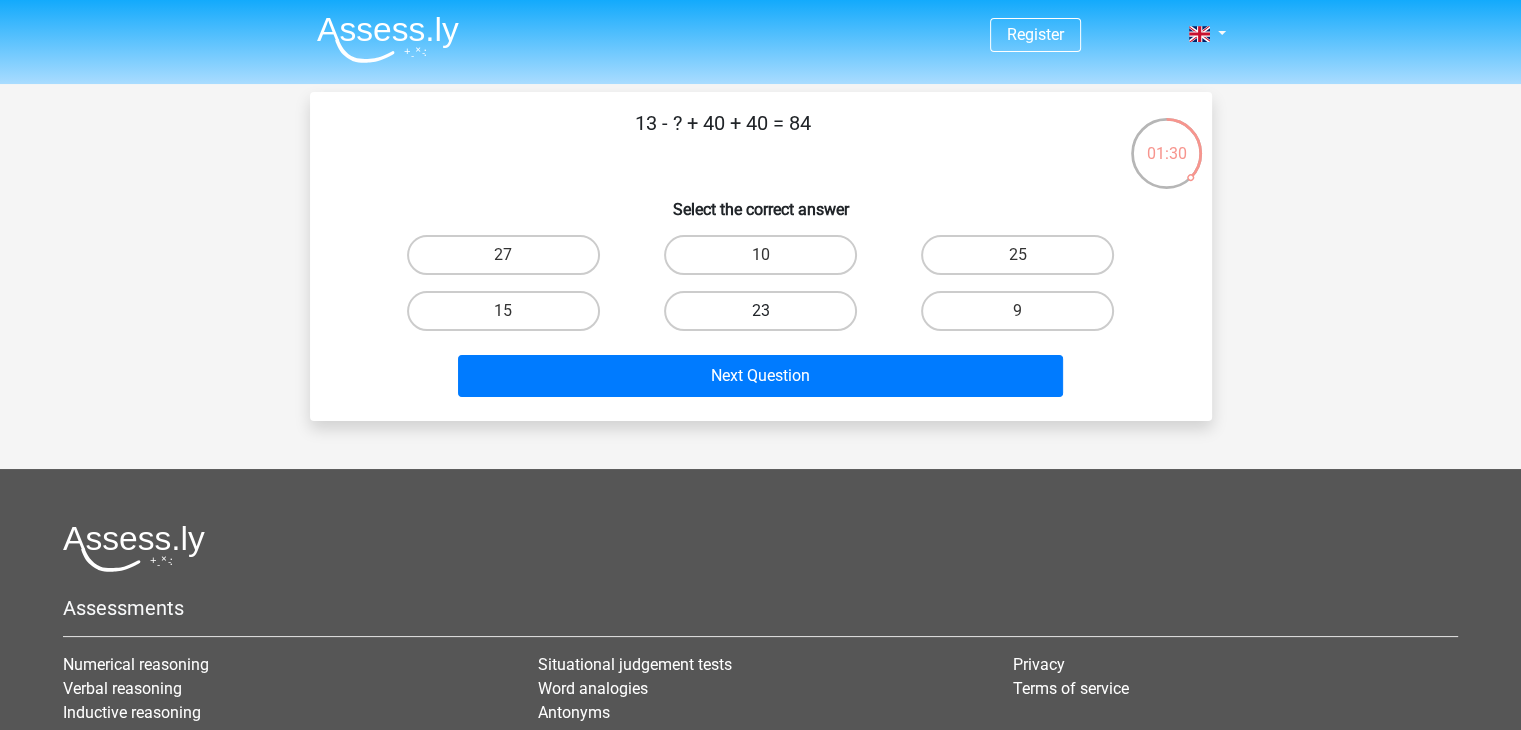 click on "23" at bounding box center [760, 311] 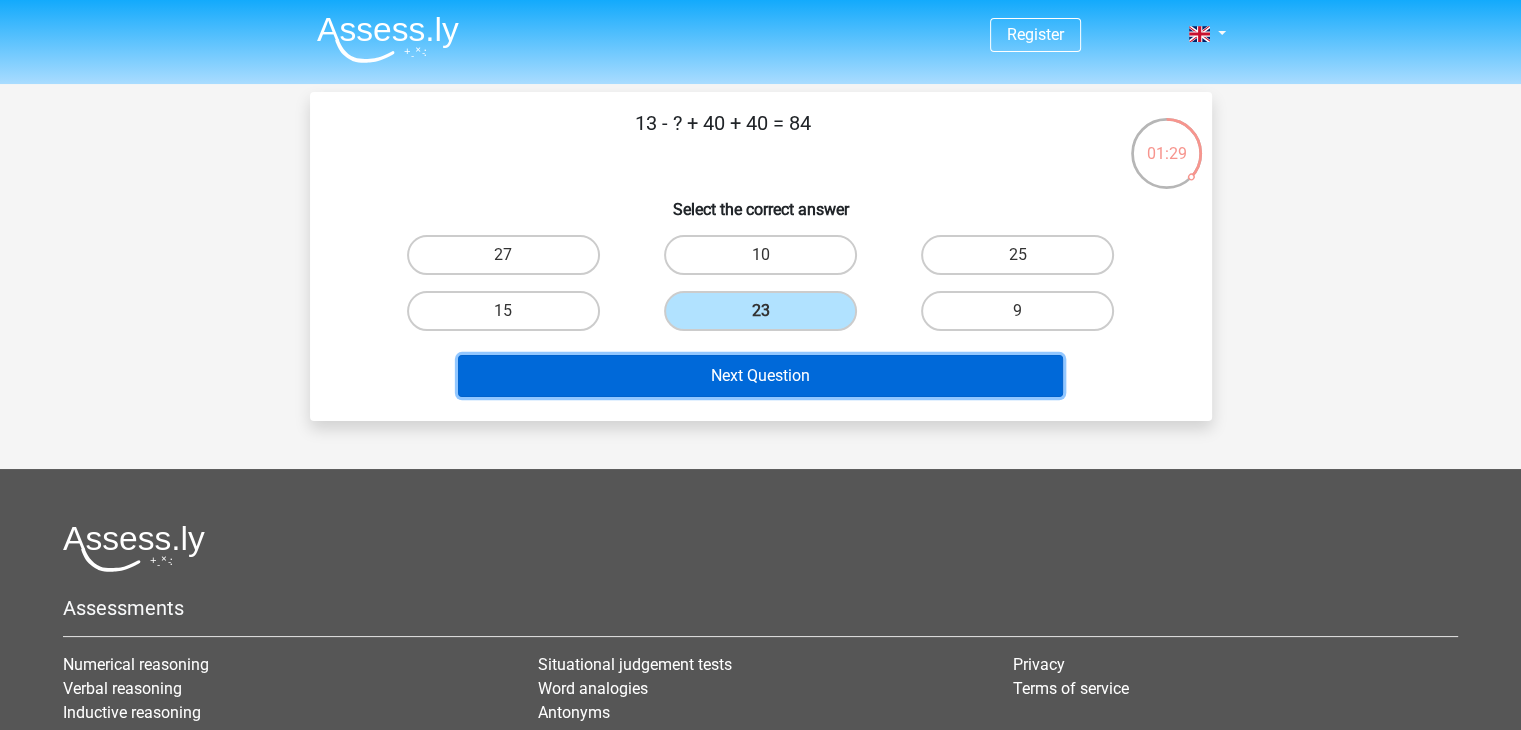 click on "Next Question" at bounding box center [760, 376] 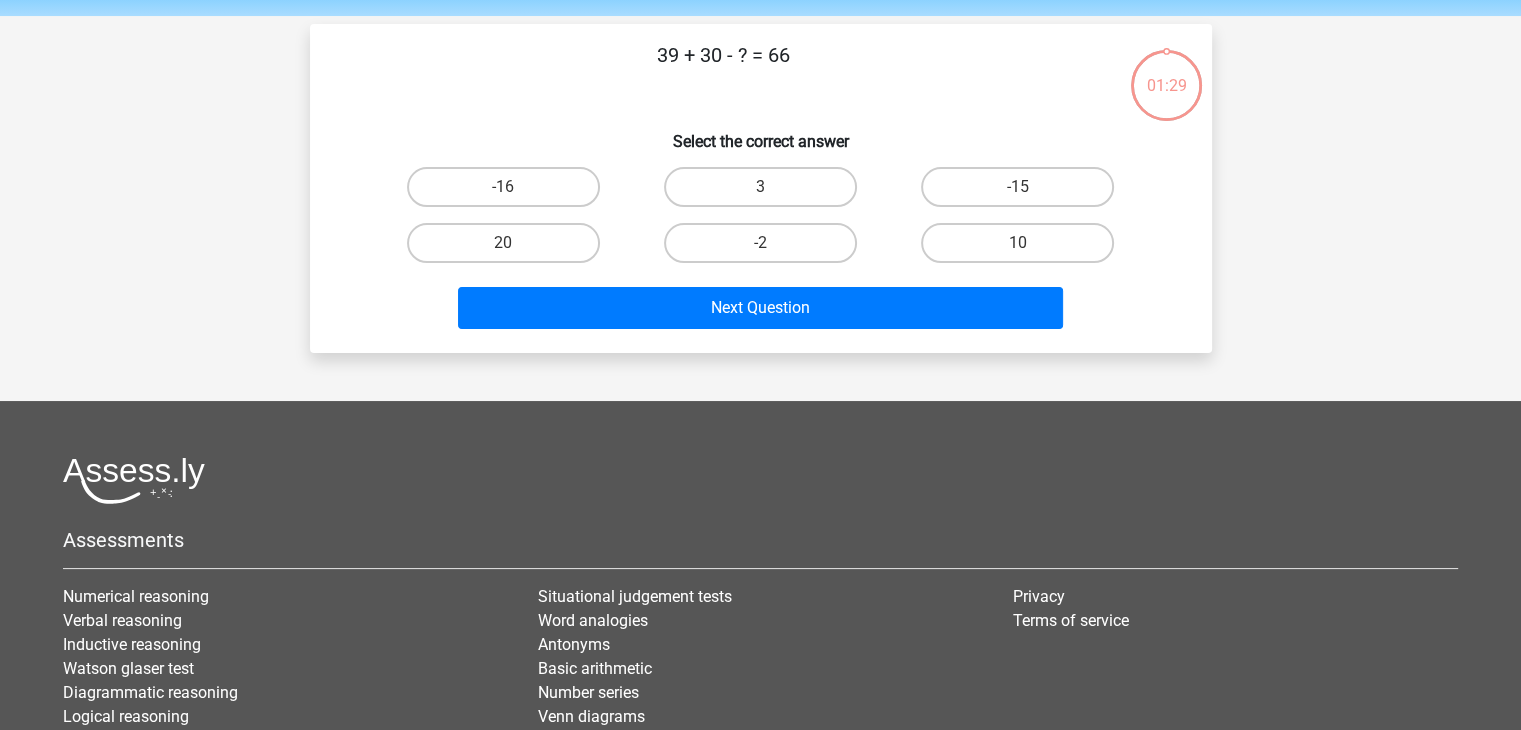 scroll, scrollTop: 92, scrollLeft: 0, axis: vertical 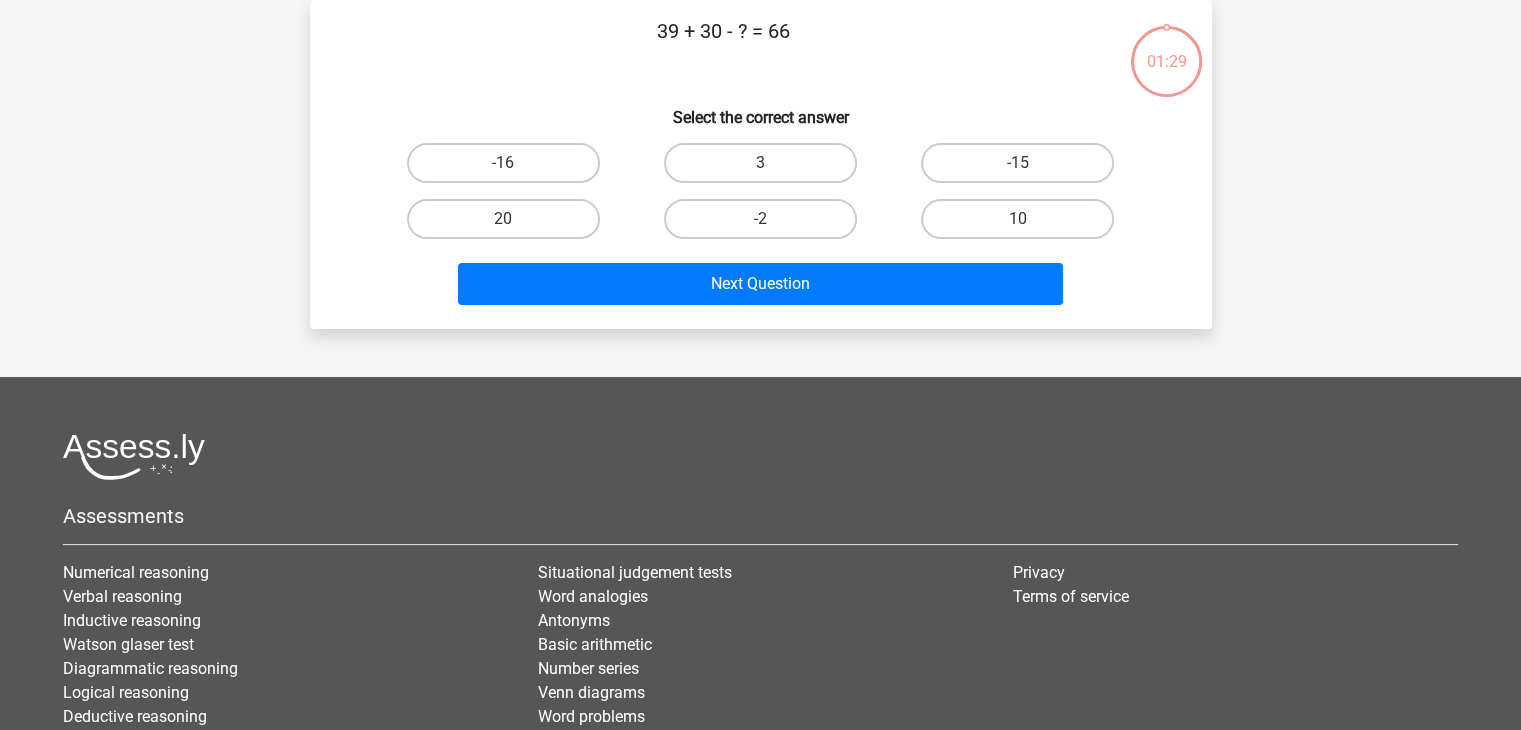 click on "3" at bounding box center (766, 169) 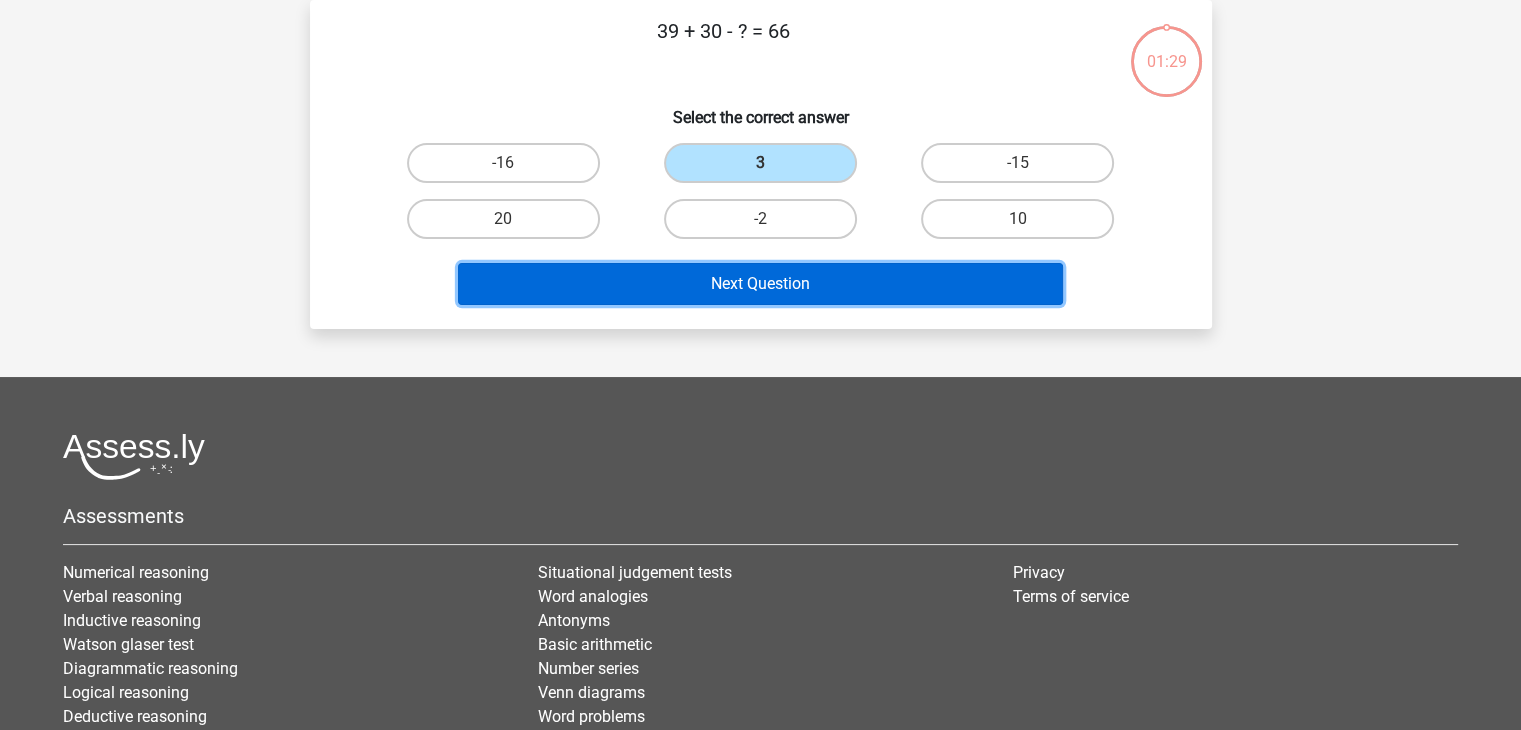 click on "Next Question" at bounding box center (760, 284) 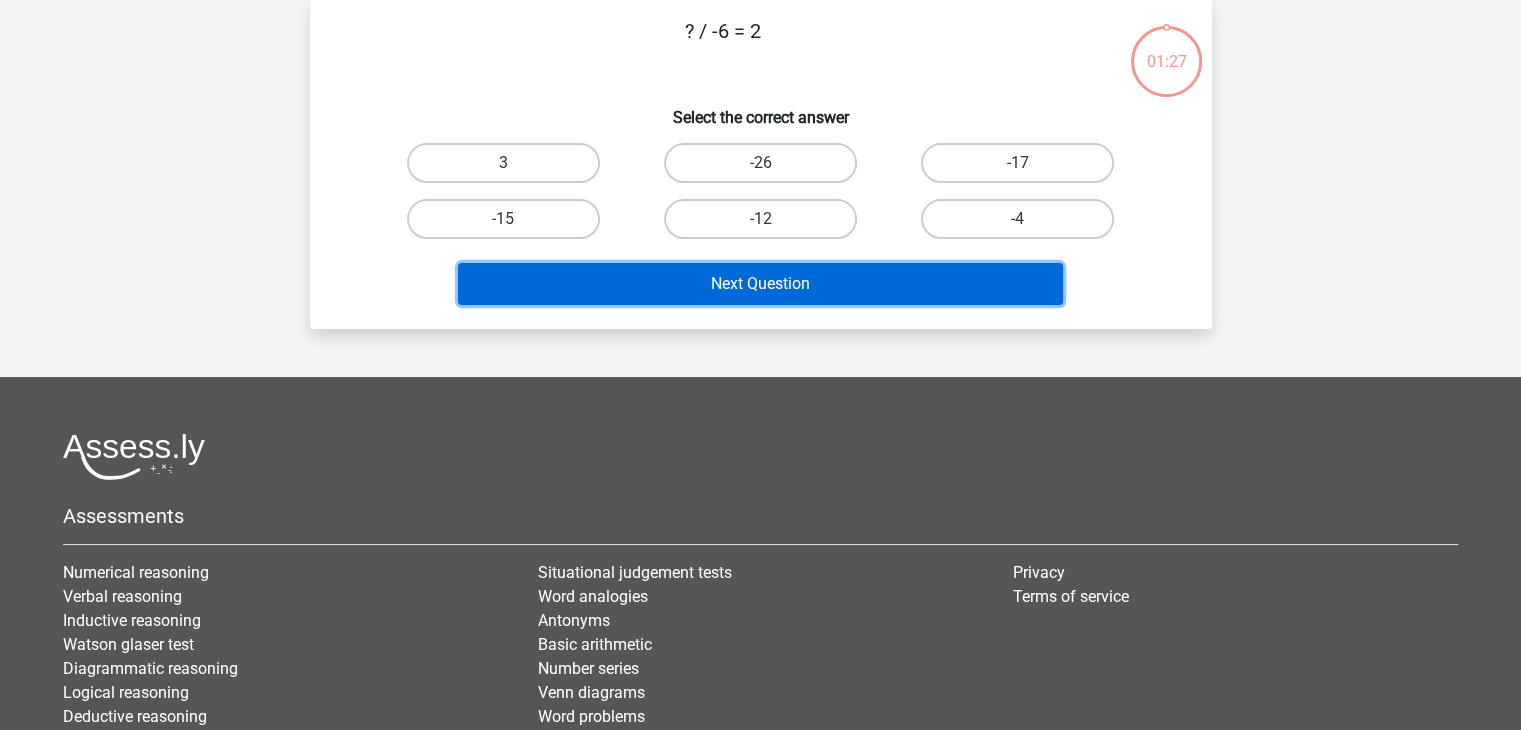 click on "Next Question" at bounding box center (760, 284) 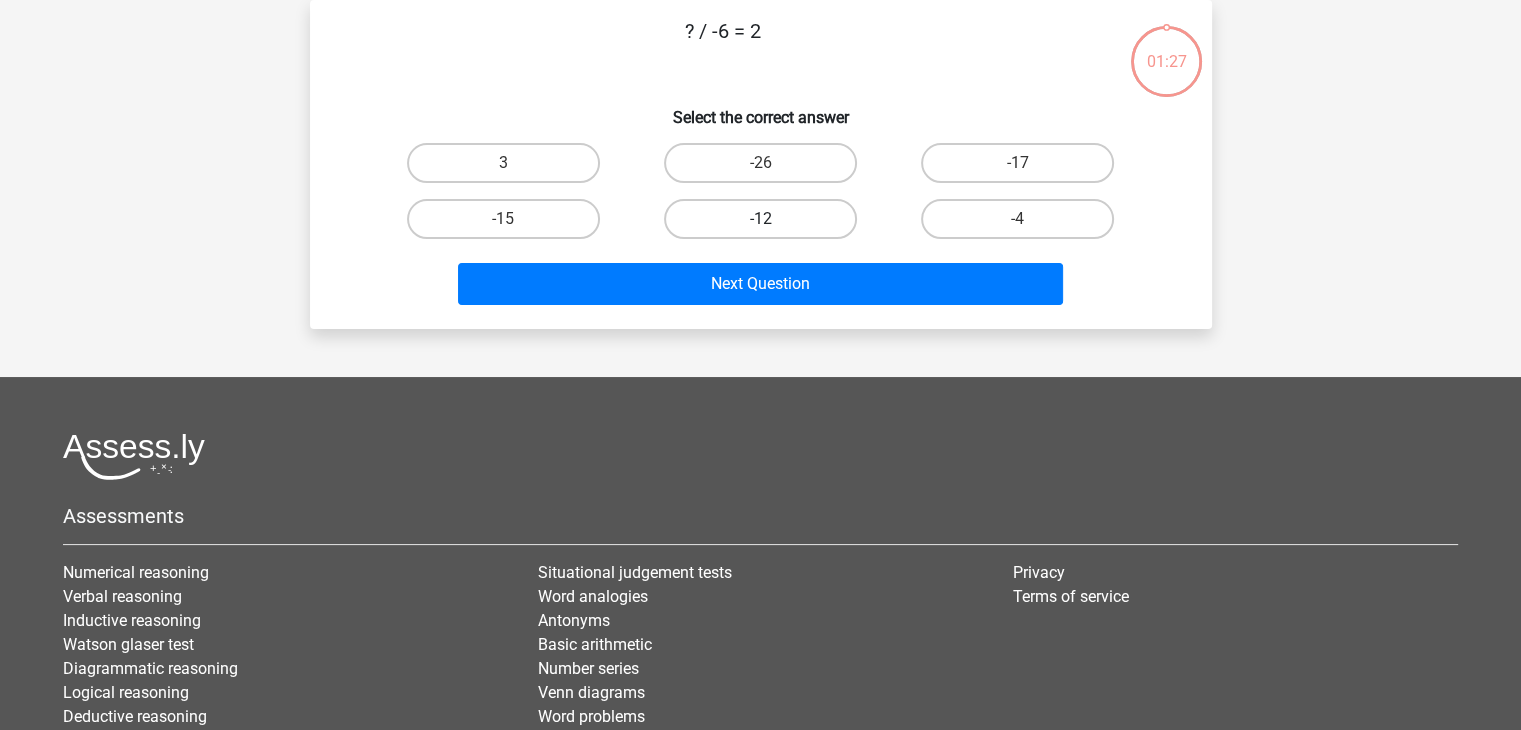 click on "-12" at bounding box center [760, 219] 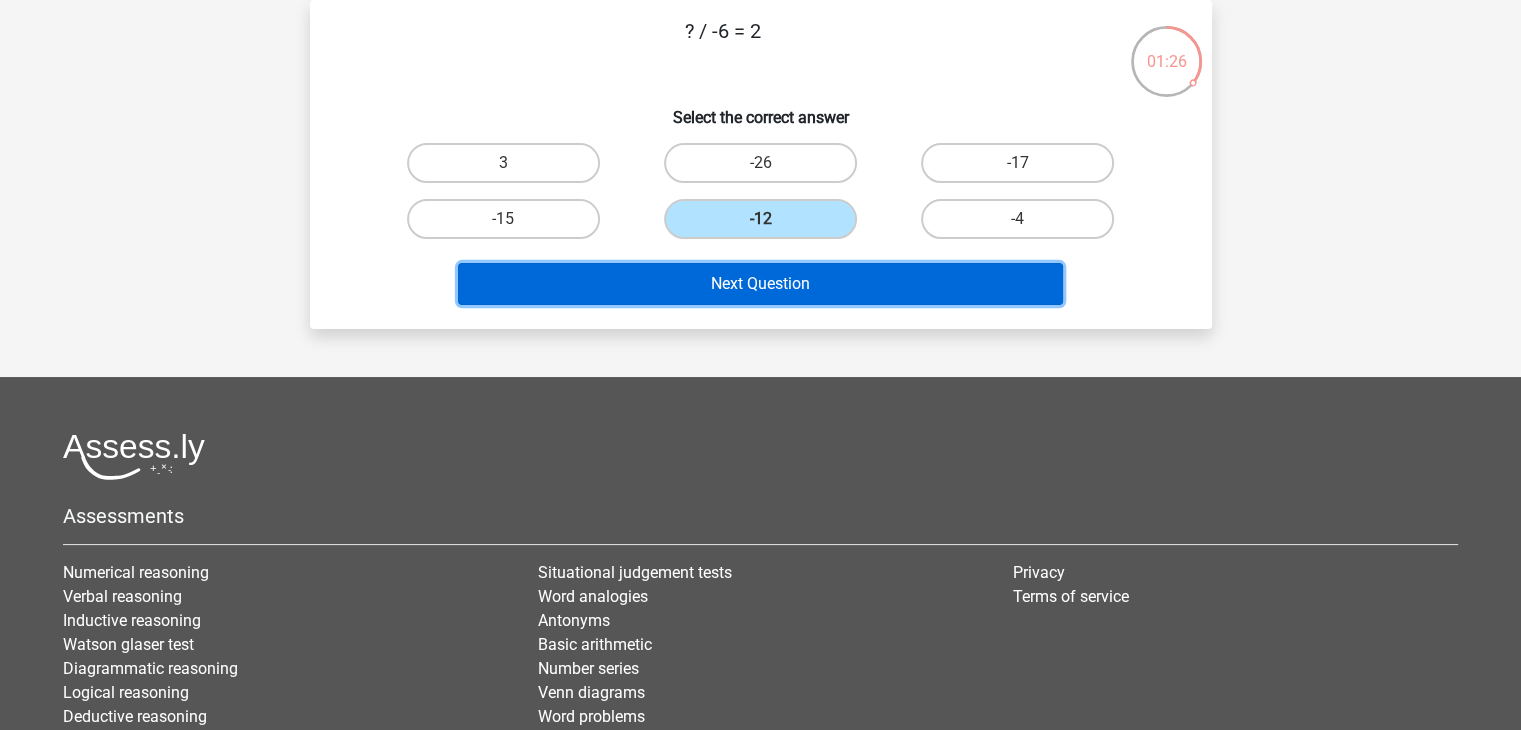 click on "Next Question" at bounding box center (760, 284) 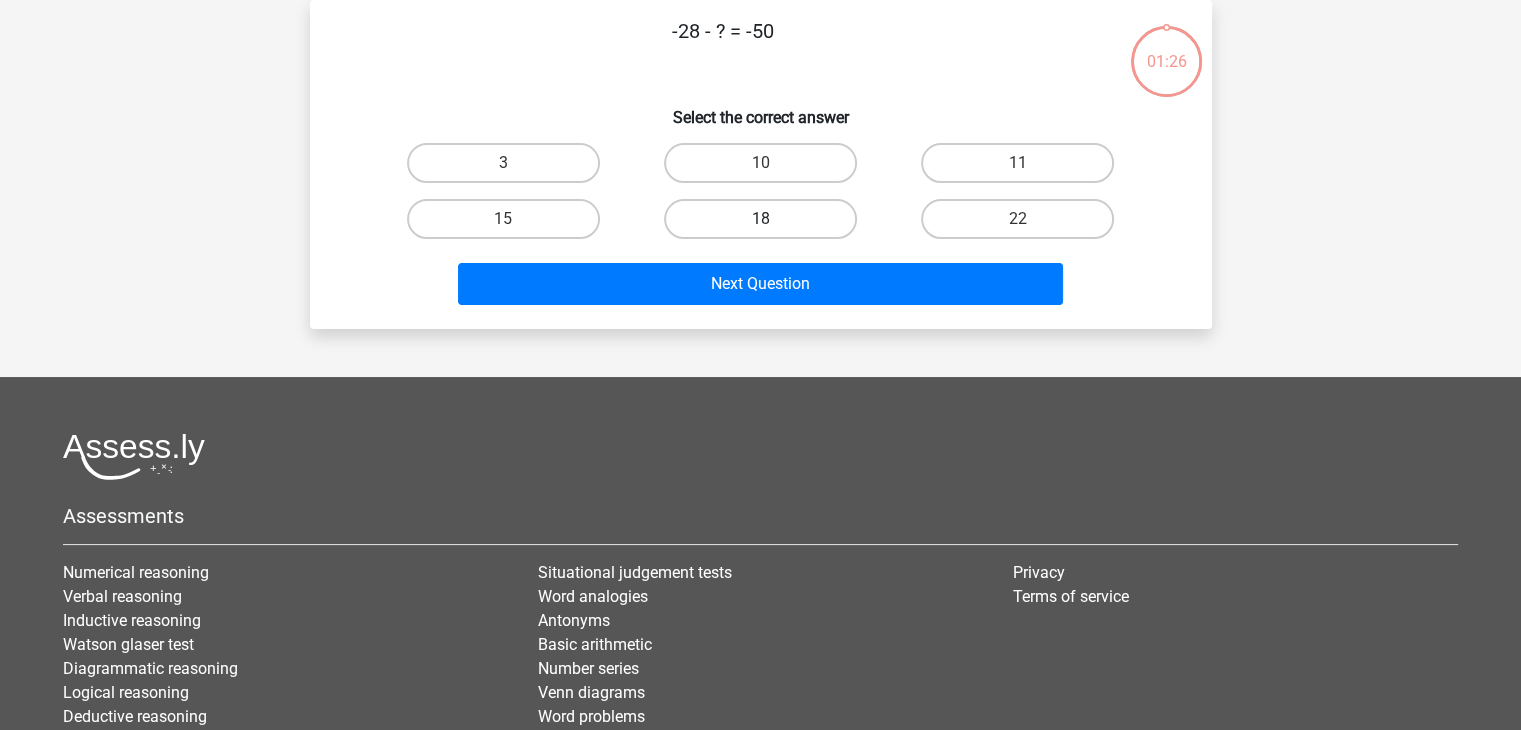 click on "18" at bounding box center [760, 219] 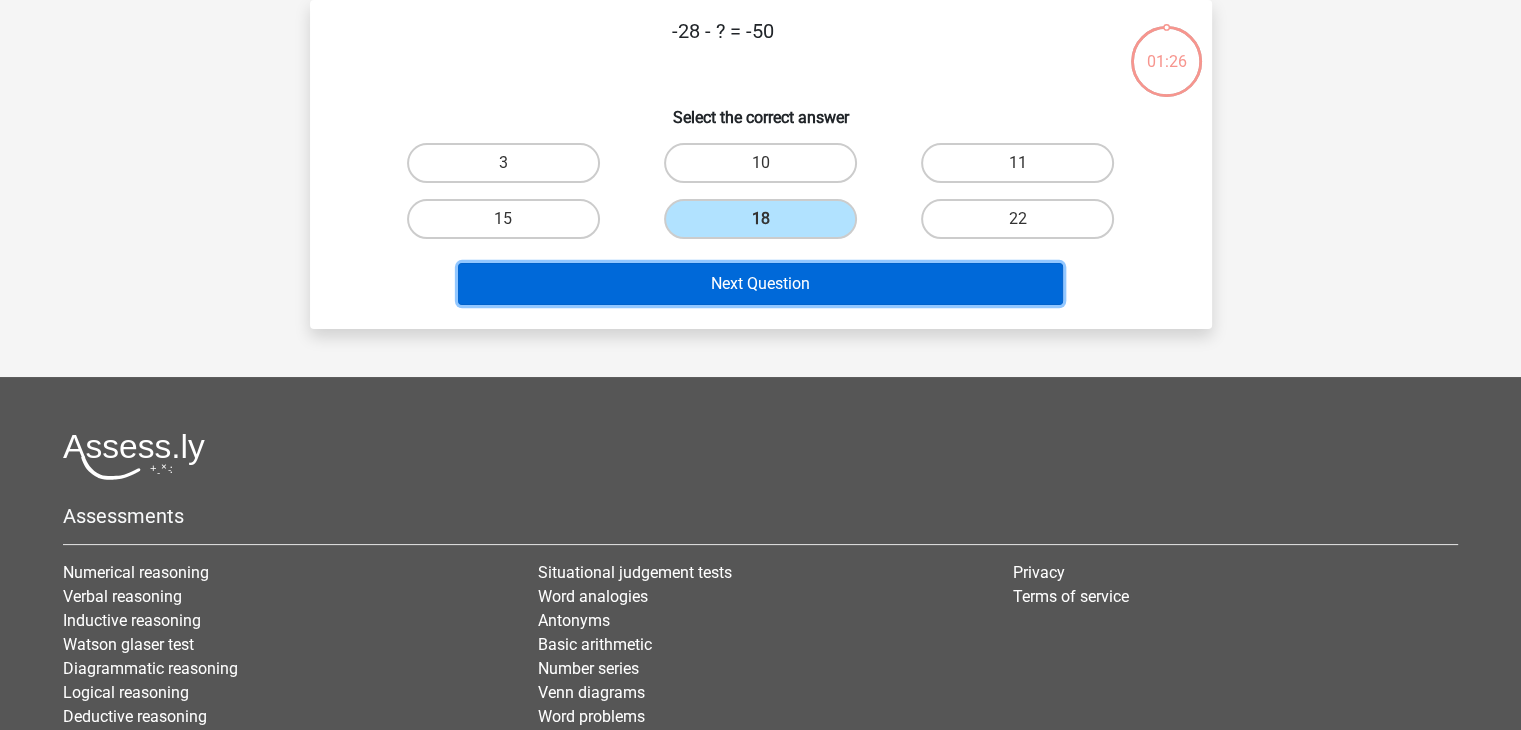 click on "Next Question" at bounding box center [760, 284] 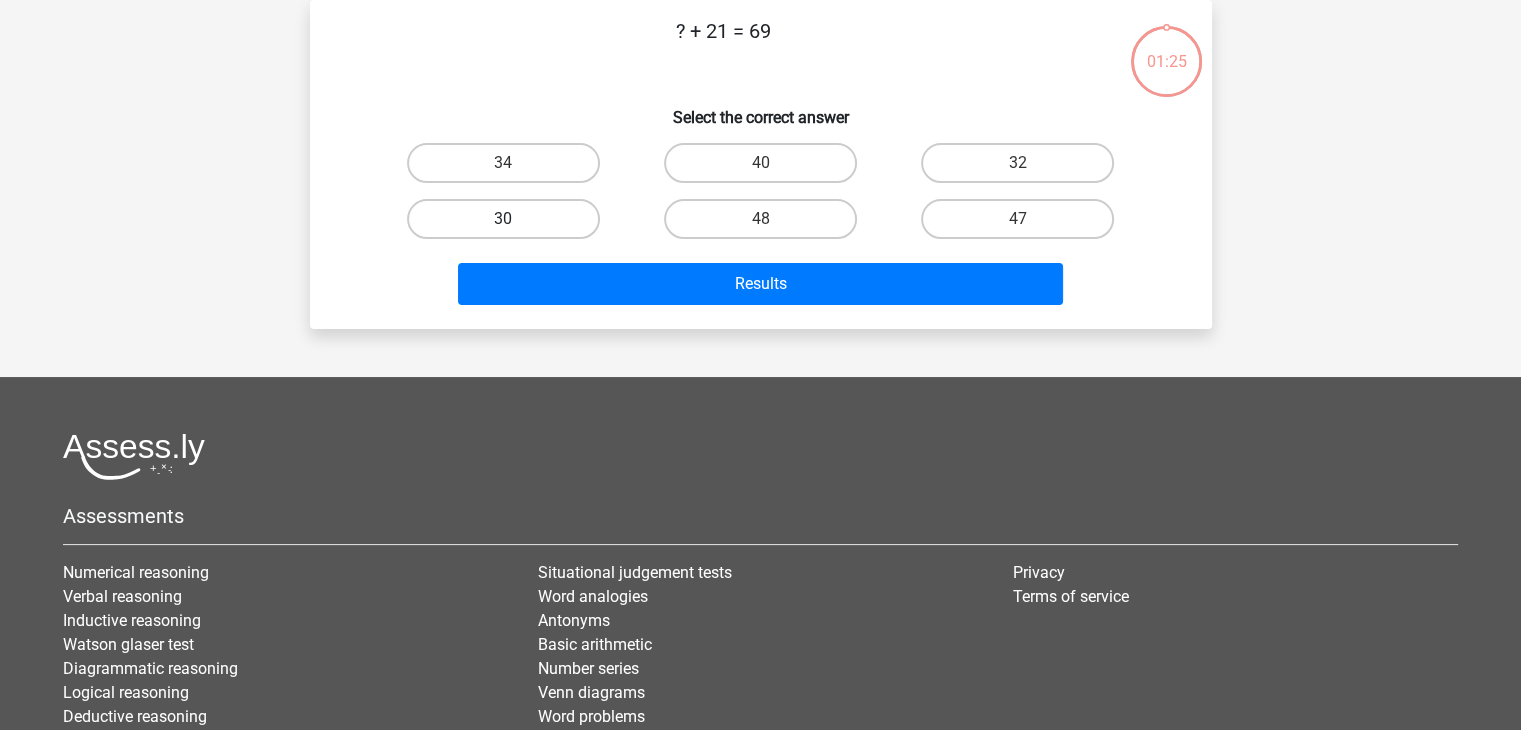 click on "30" at bounding box center (503, 219) 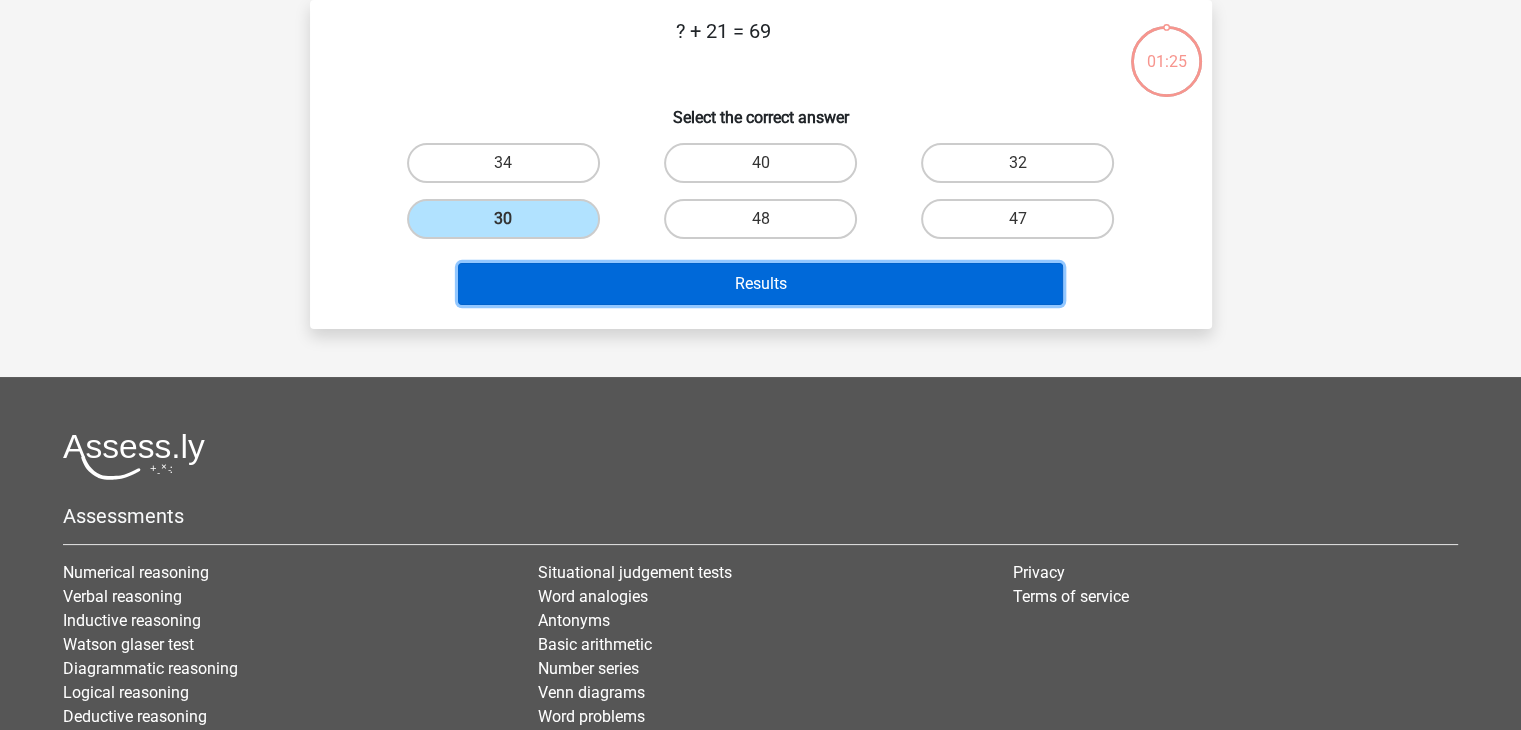 click on "Results" at bounding box center [760, 284] 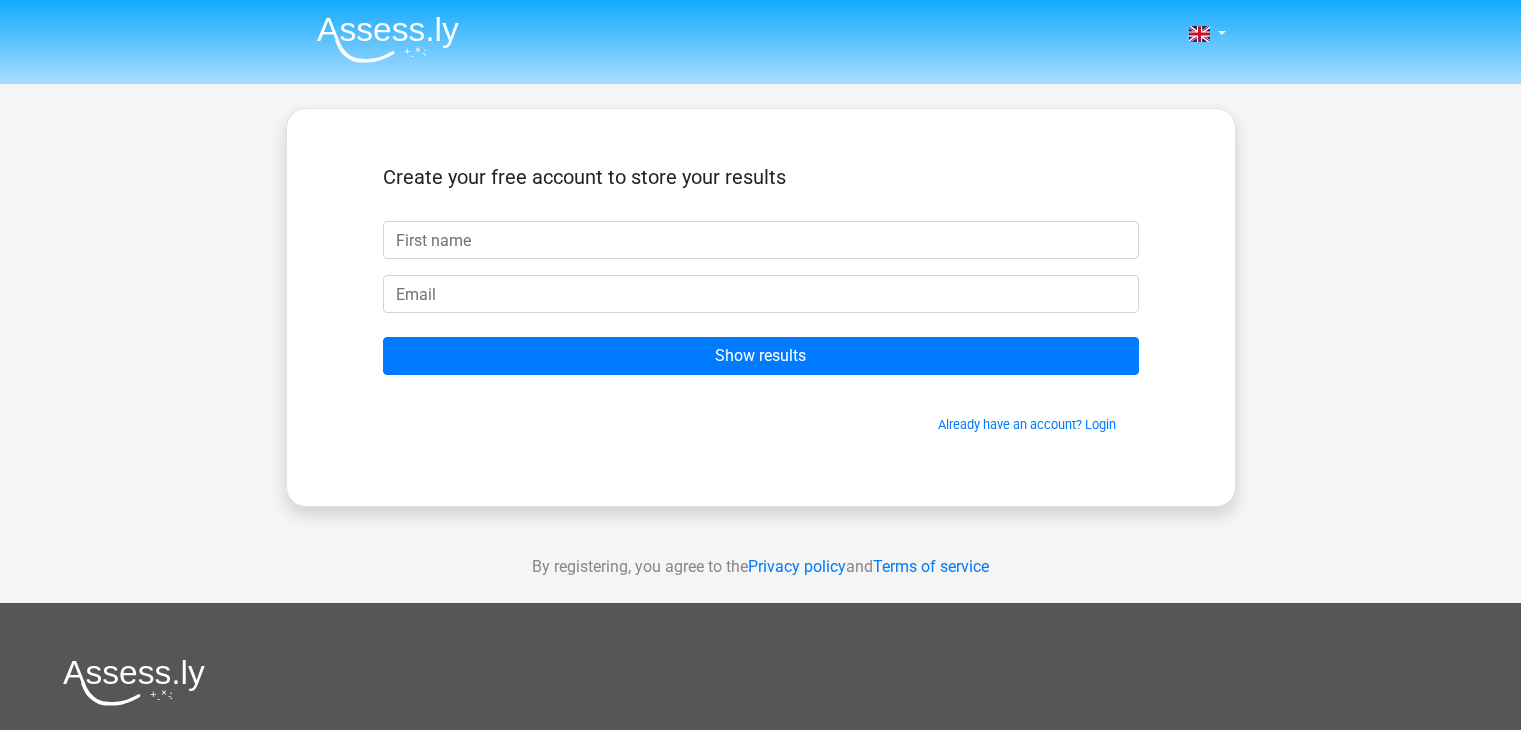 scroll, scrollTop: 0, scrollLeft: 0, axis: both 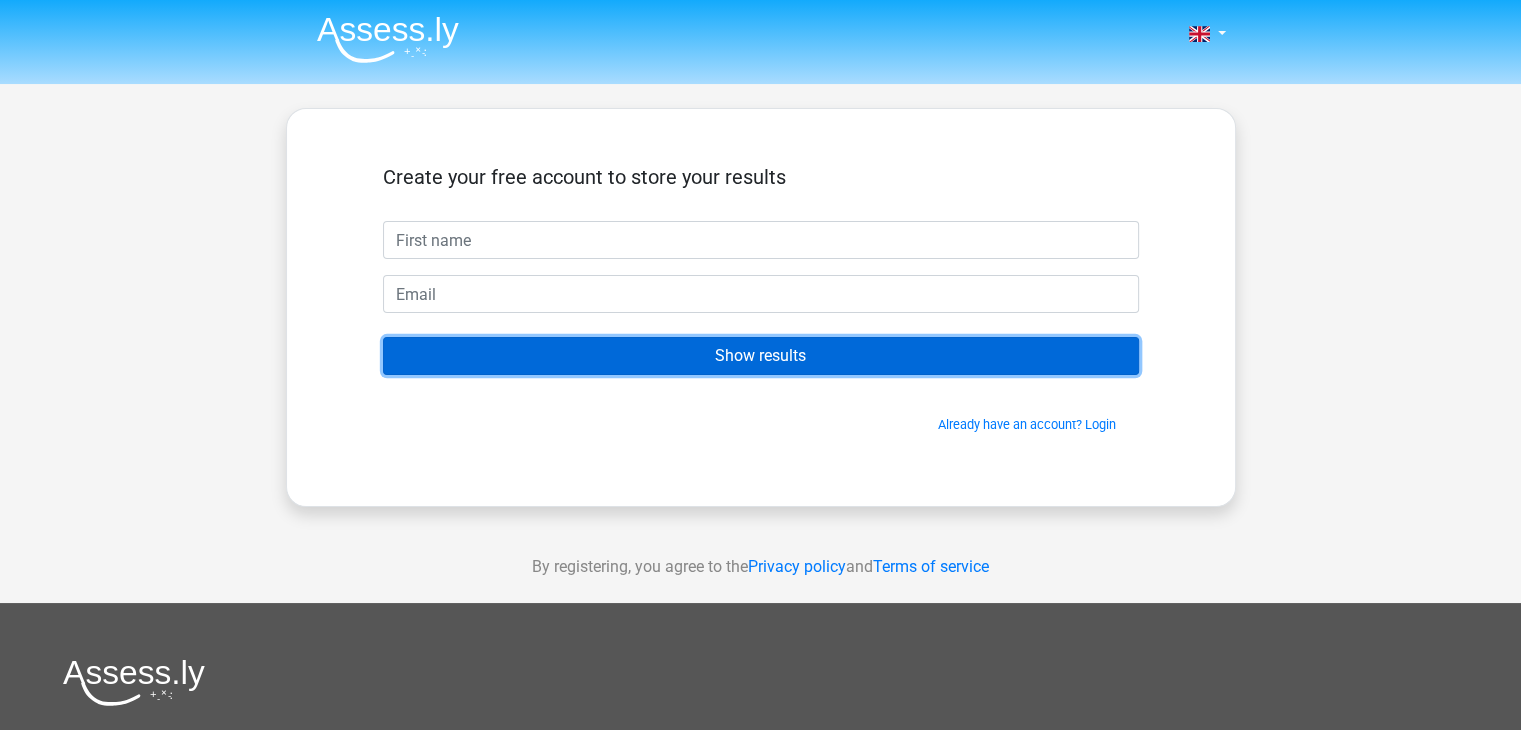 click on "Show results" at bounding box center (761, 356) 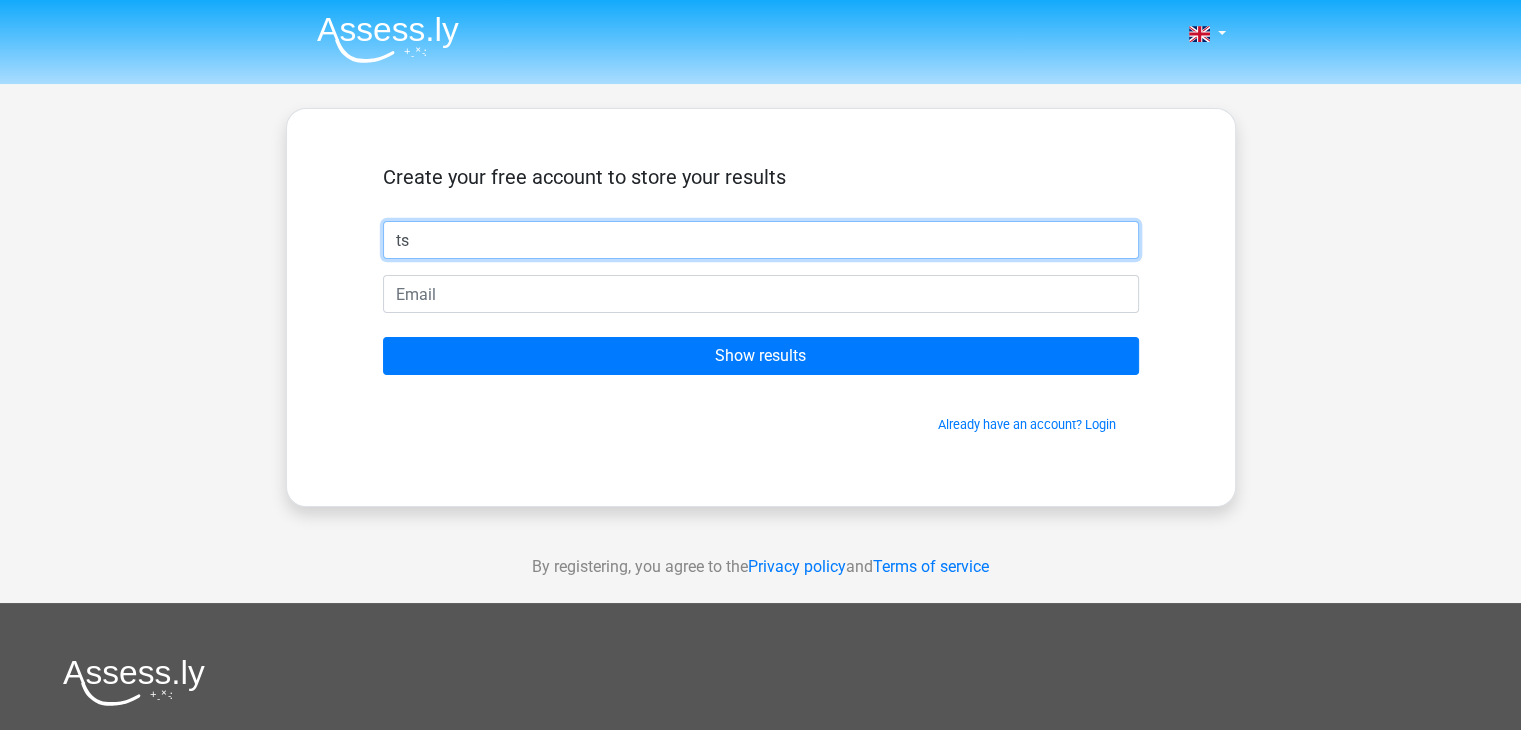 type on "ts" 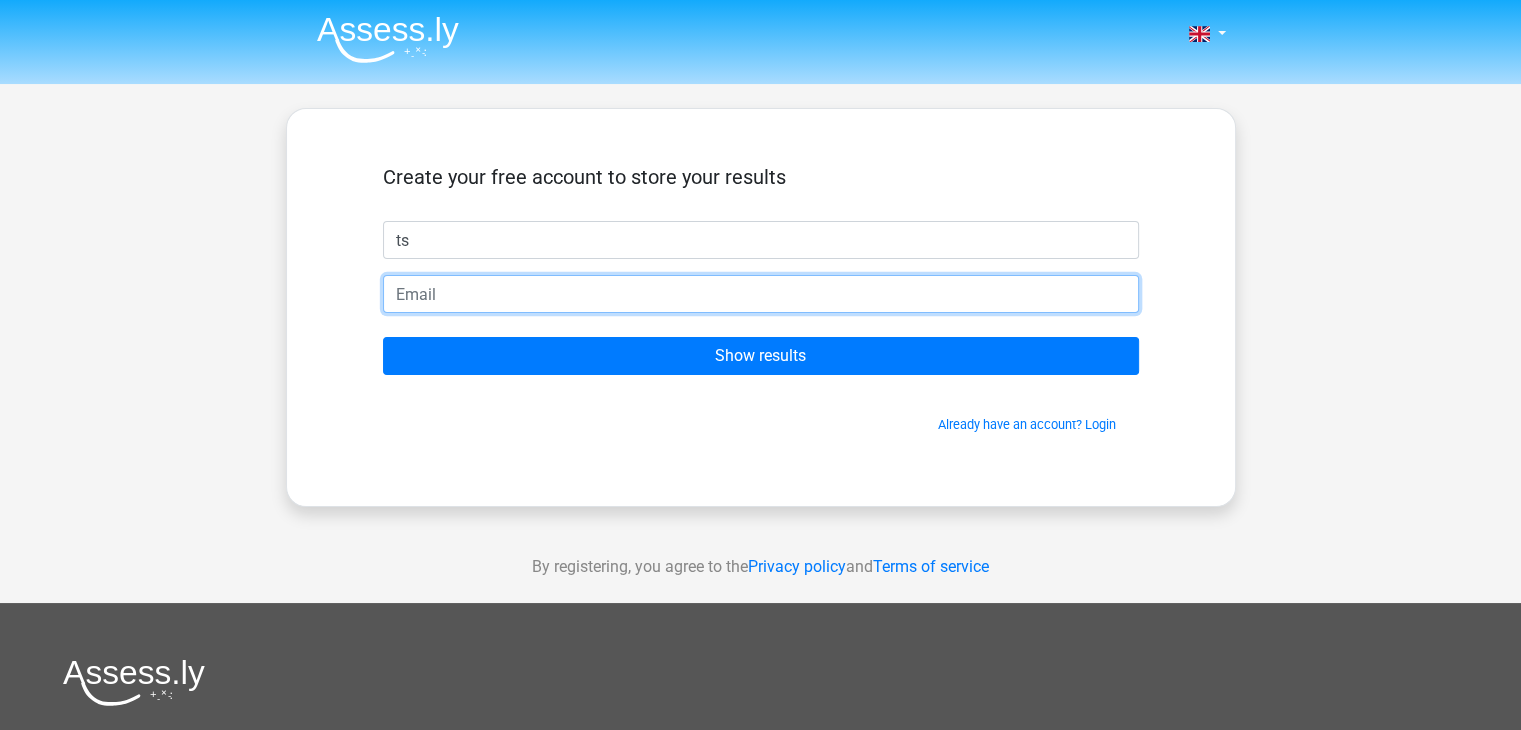 click at bounding box center (761, 294) 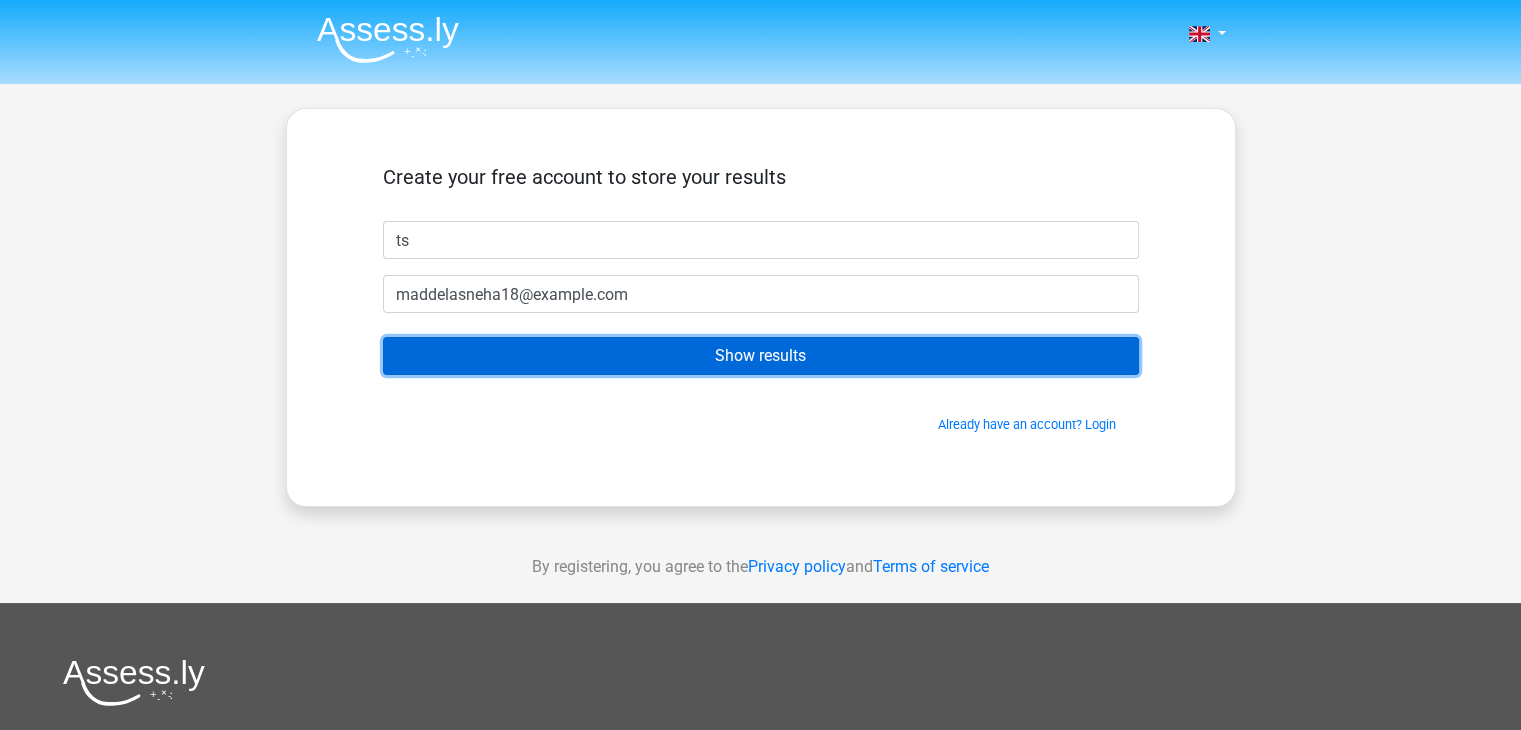 click on "Show results" at bounding box center (761, 356) 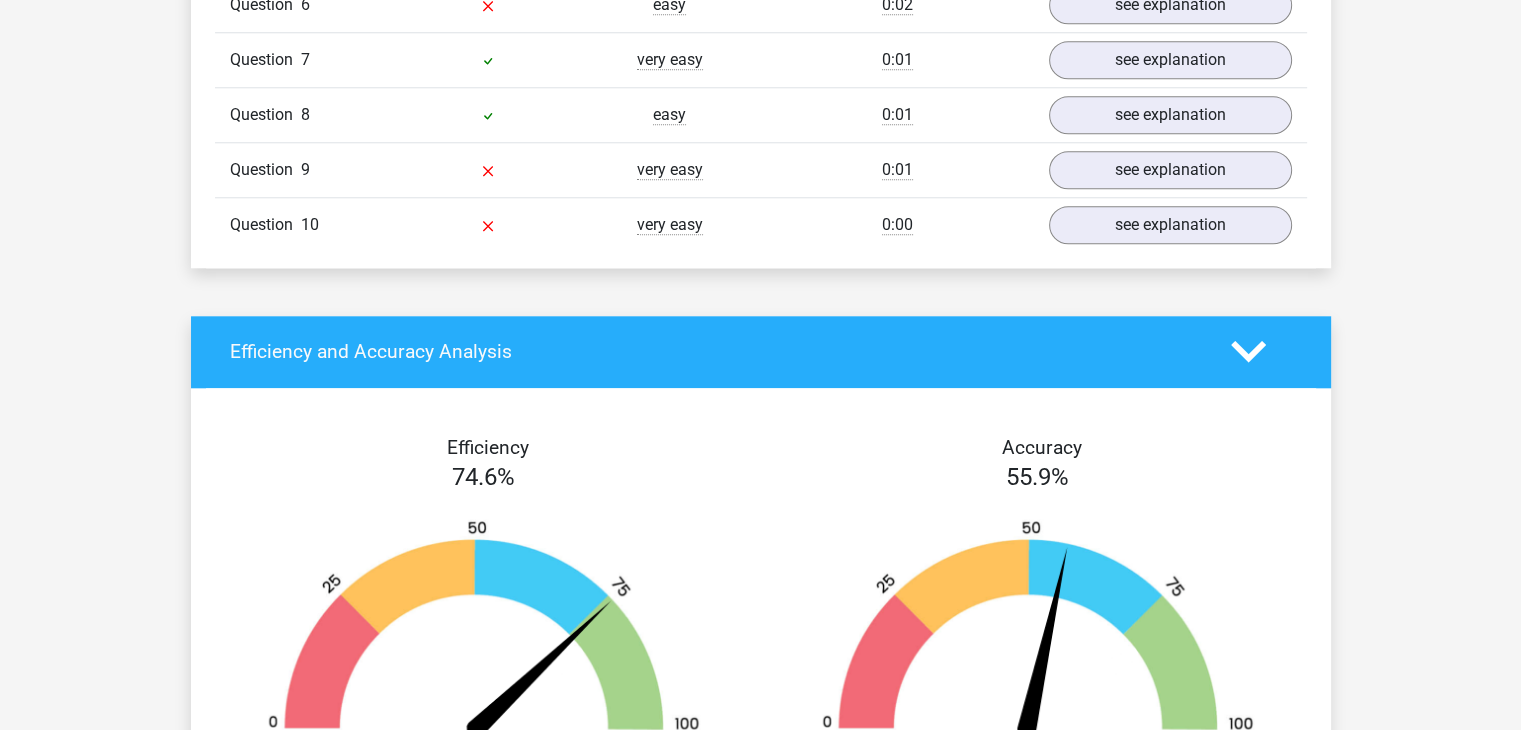 scroll, scrollTop: 2000, scrollLeft: 0, axis: vertical 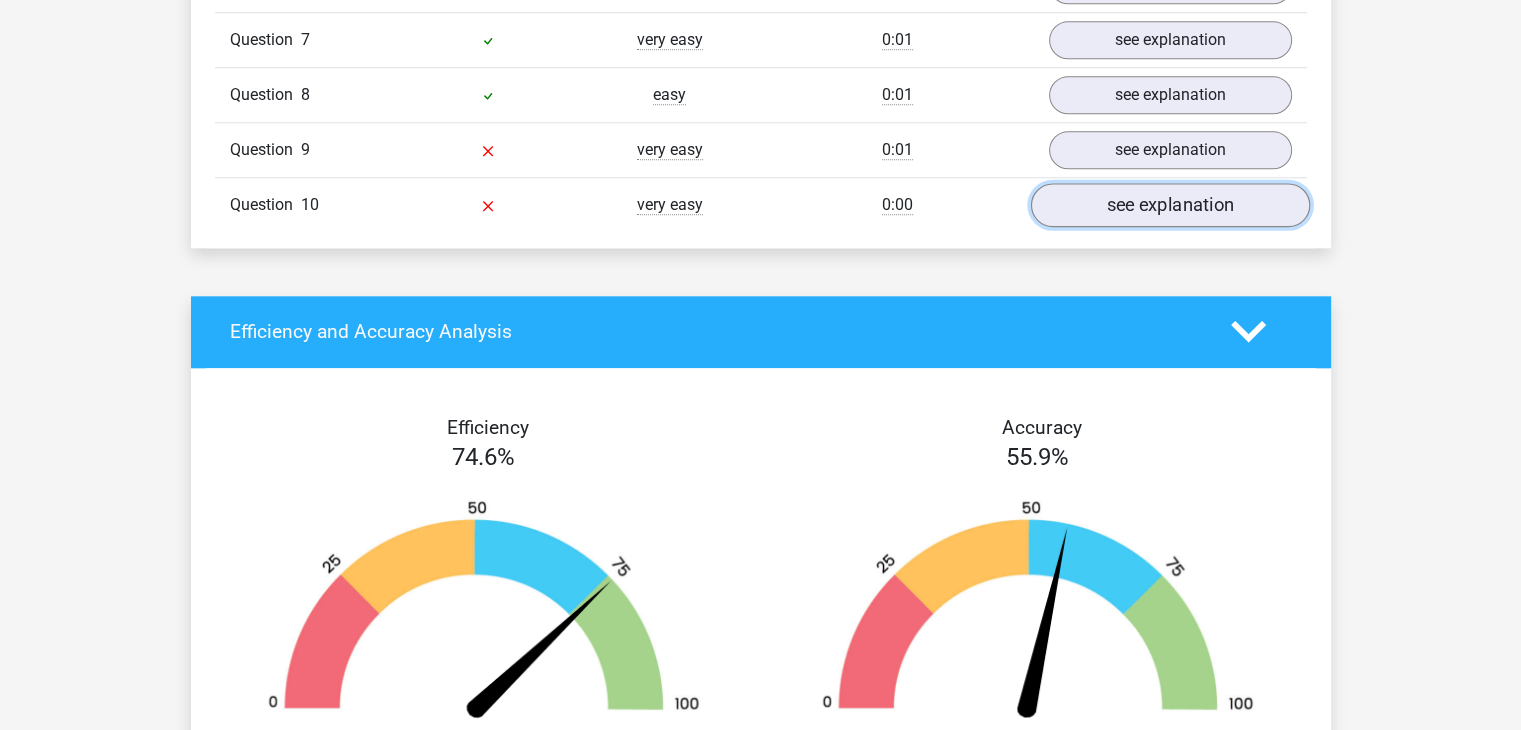 click on "see explanation" at bounding box center (1169, 205) 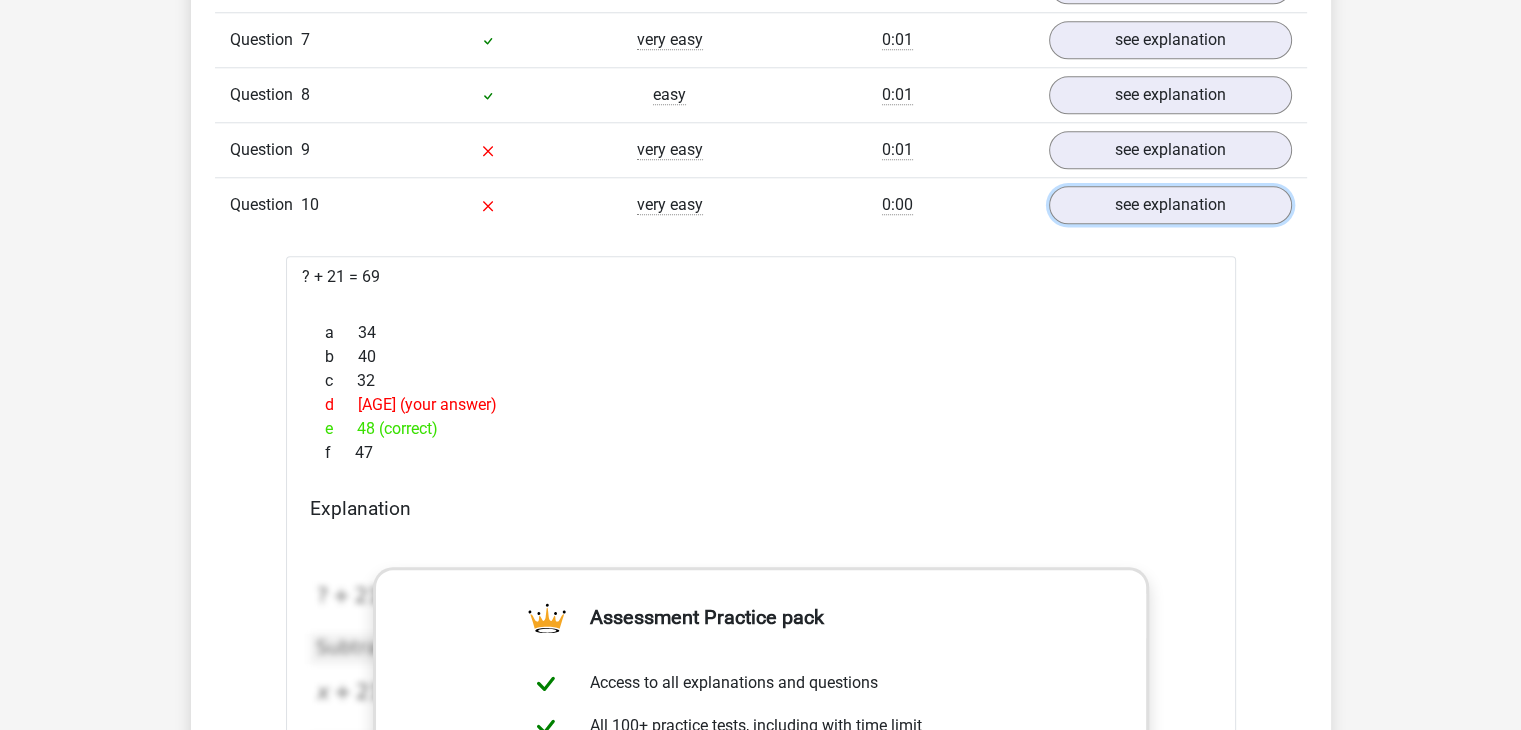 scroll, scrollTop: 1300, scrollLeft: 0, axis: vertical 